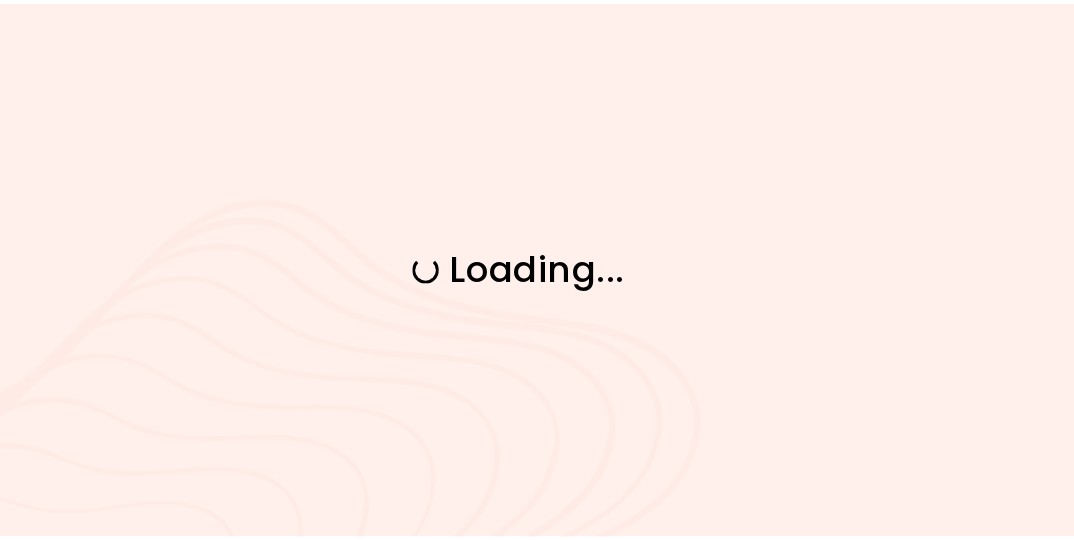 scroll, scrollTop: 0, scrollLeft: 0, axis: both 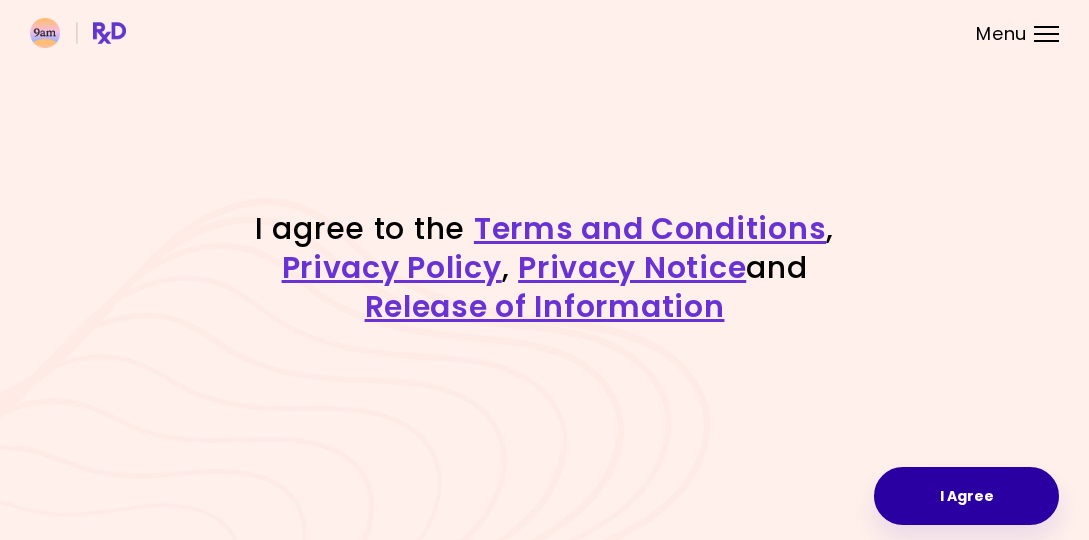 click on "I Agree" at bounding box center [966, 496] 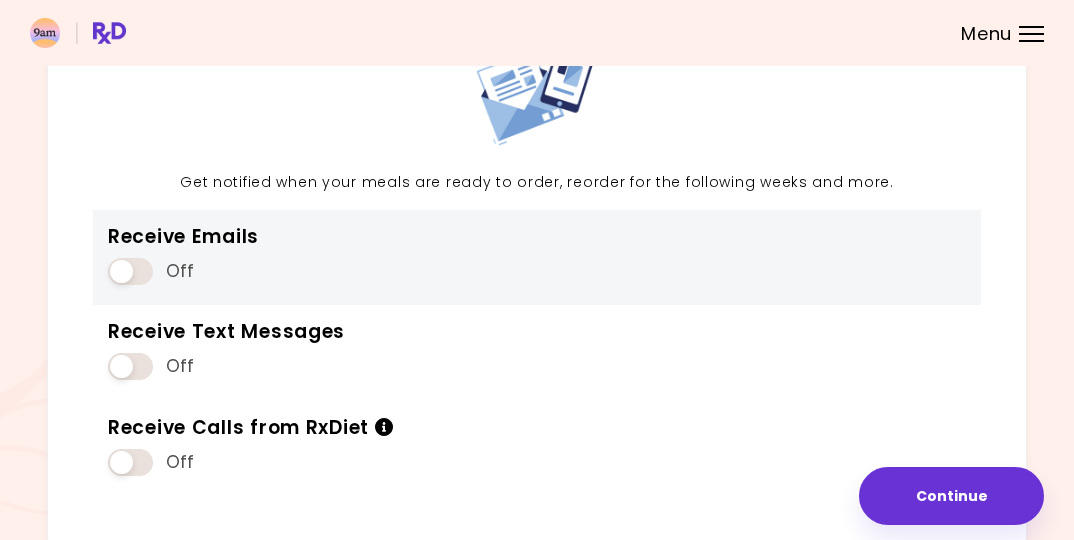 scroll, scrollTop: 146, scrollLeft: 0, axis: vertical 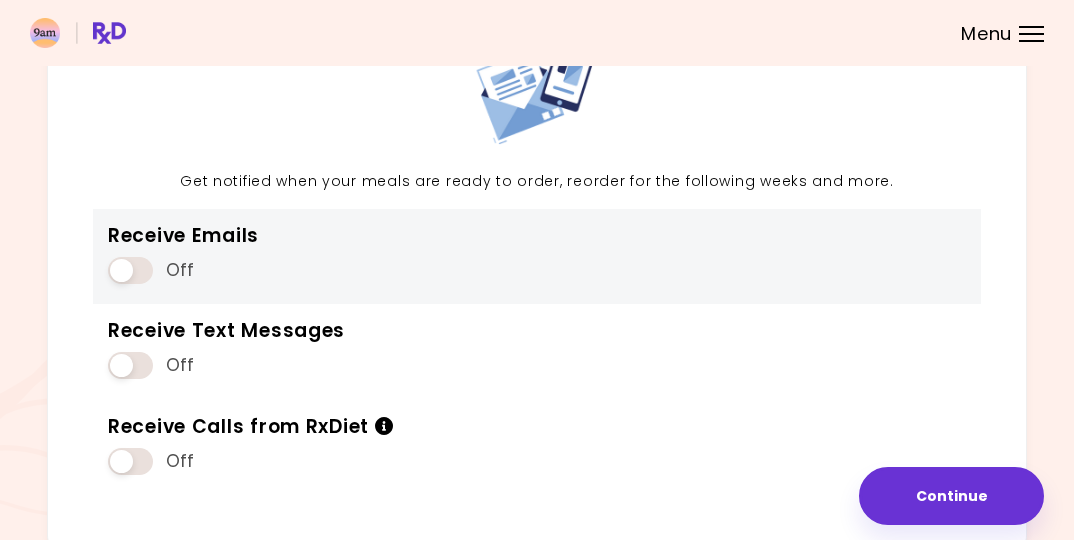 click at bounding box center [130, 270] 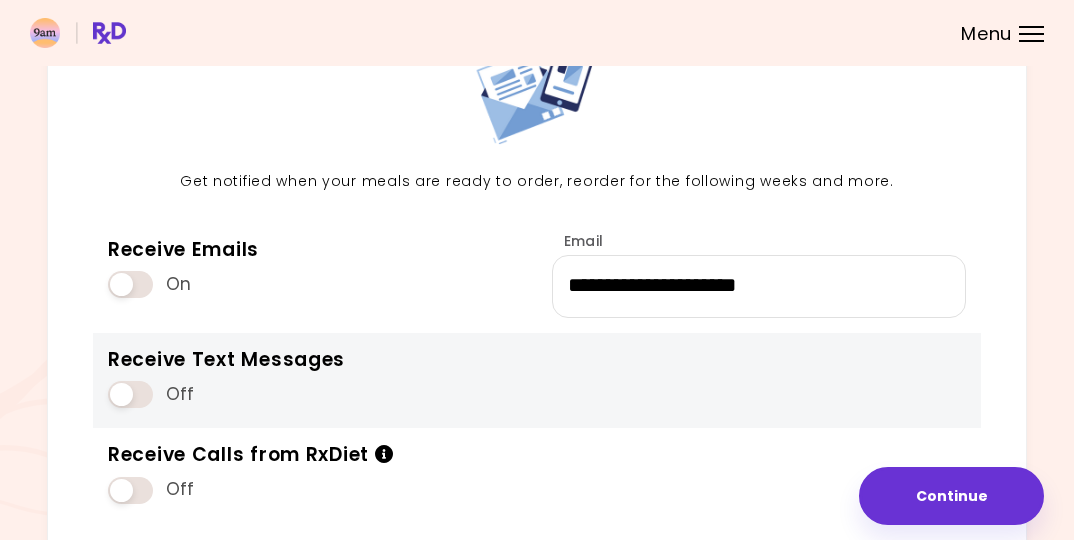 click at bounding box center [130, 394] 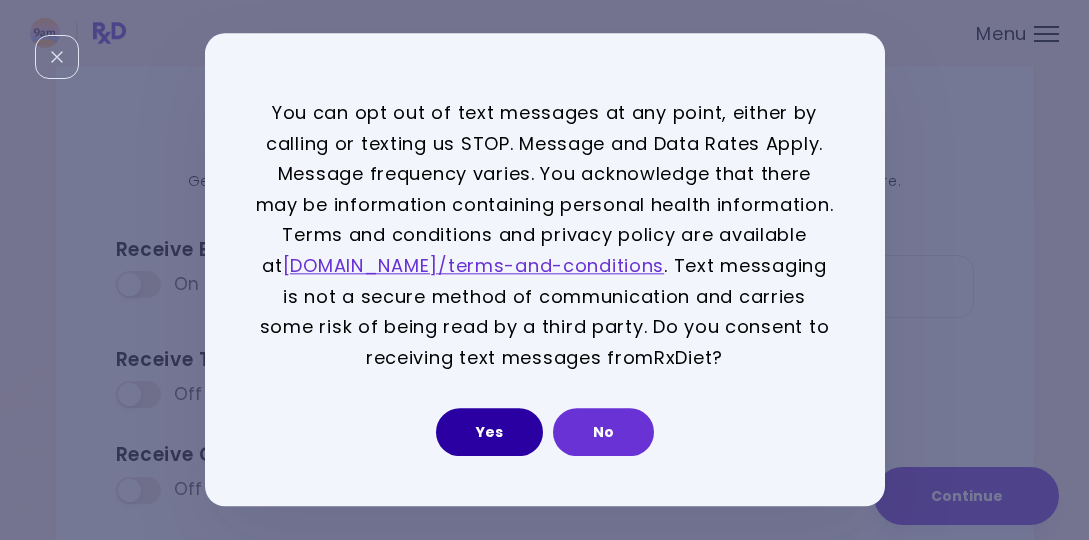 click on "Yes" at bounding box center (489, 433) 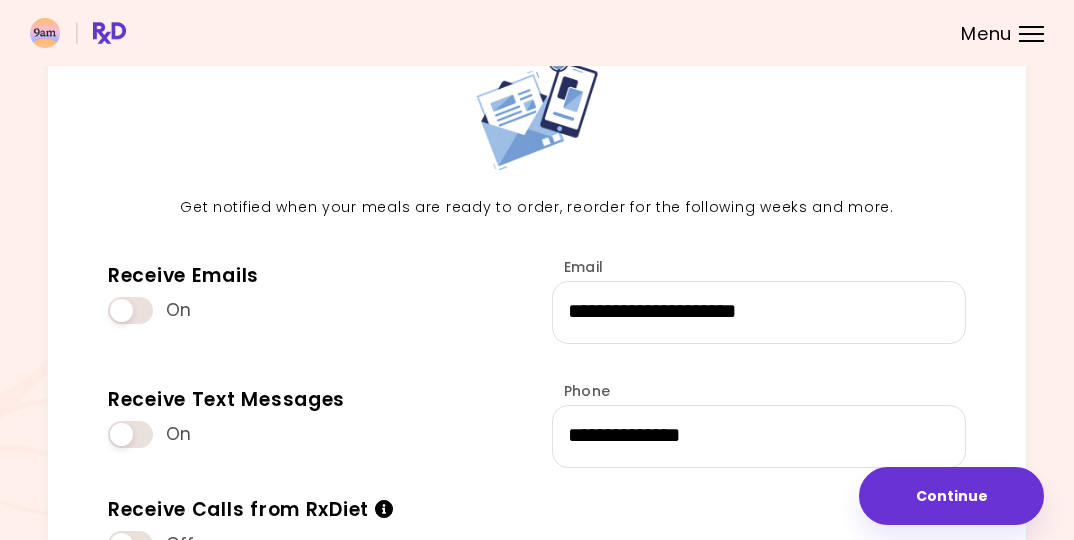 scroll, scrollTop: 119, scrollLeft: 0, axis: vertical 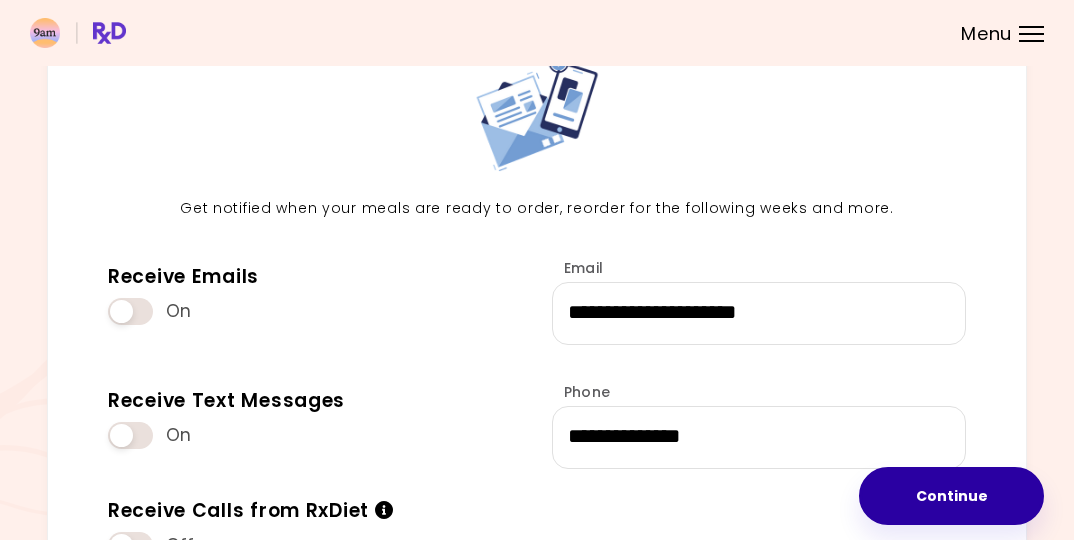 click on "Continue" at bounding box center (951, 496) 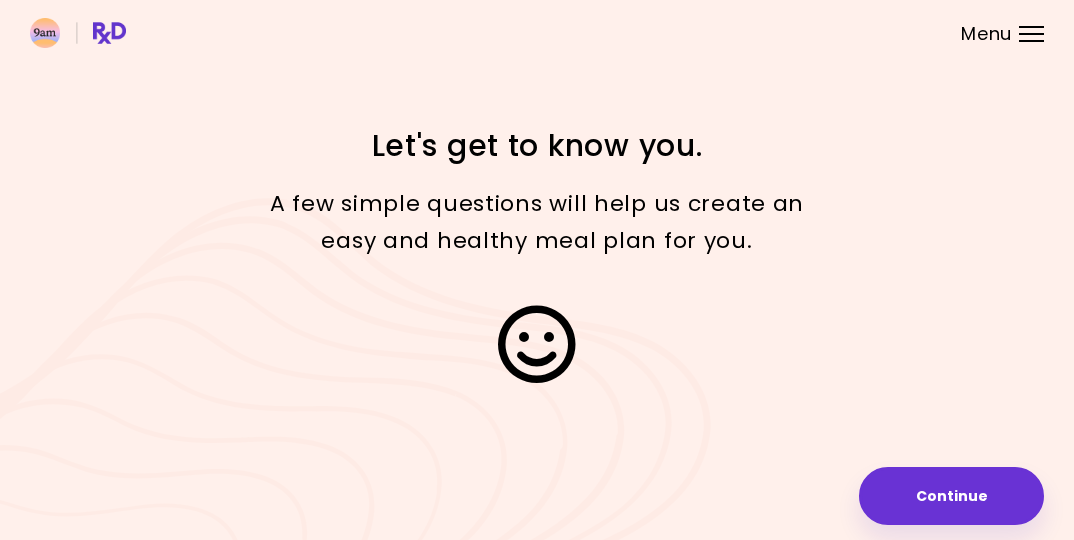scroll, scrollTop: 0, scrollLeft: 0, axis: both 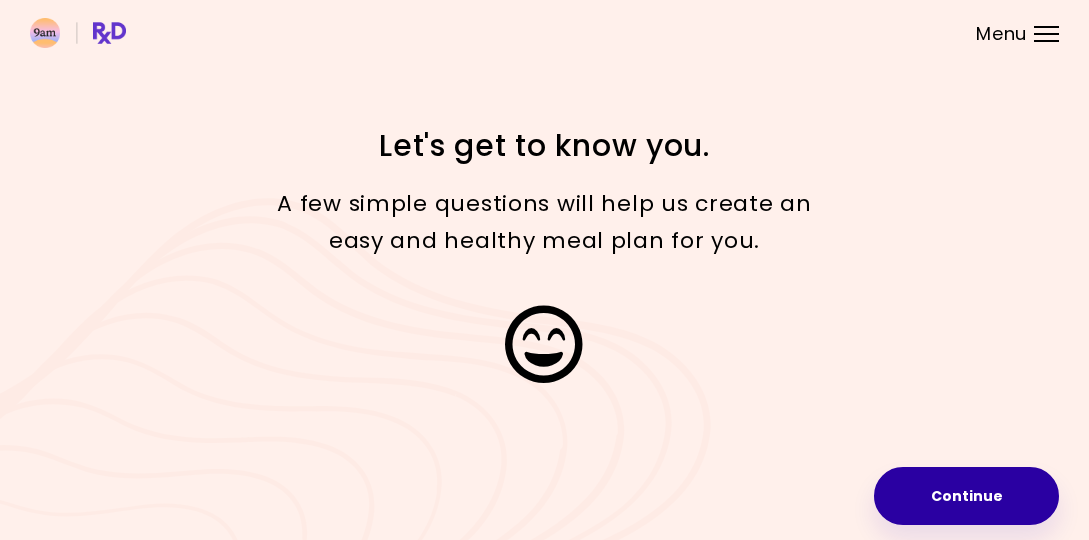 click on "Continue" at bounding box center (966, 496) 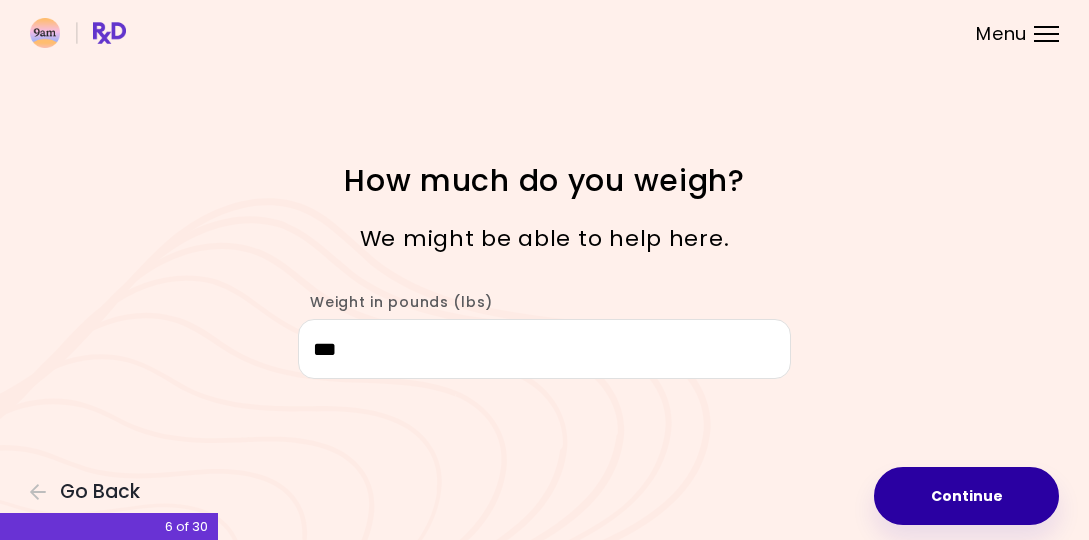 click on "Continue" at bounding box center (966, 496) 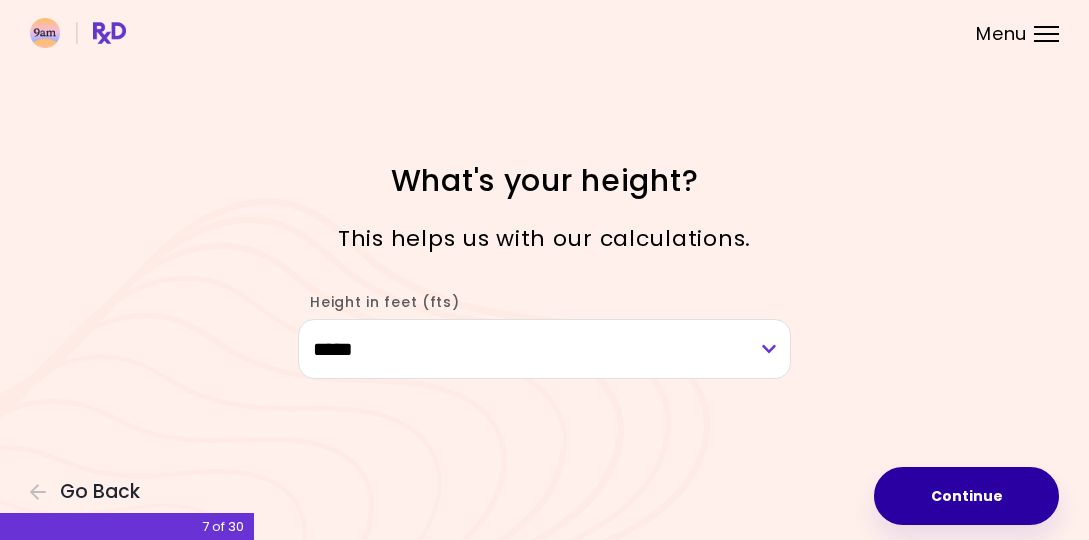 click on "Continue" at bounding box center (966, 496) 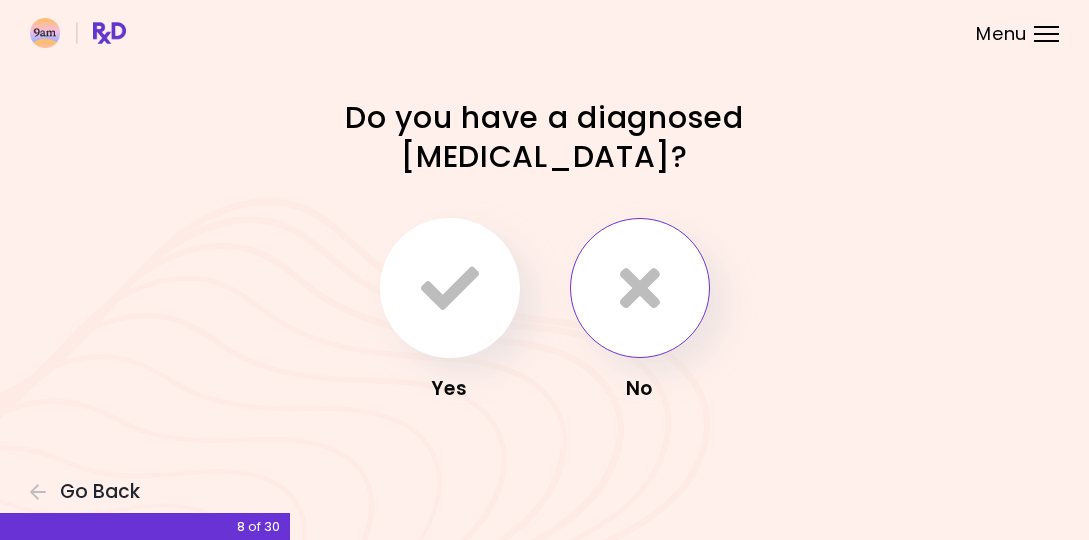 click at bounding box center [640, 288] 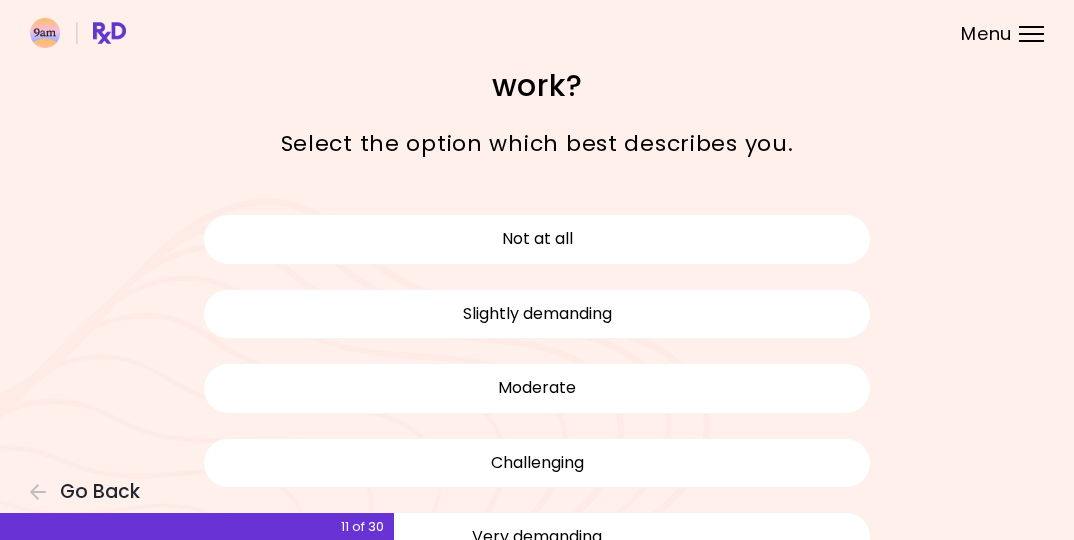 scroll, scrollTop: 37, scrollLeft: 0, axis: vertical 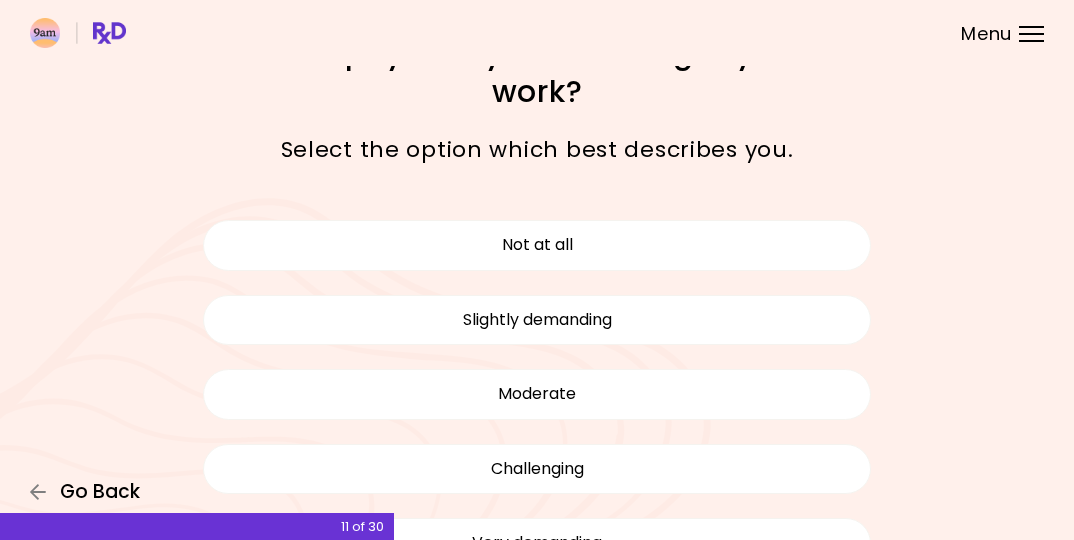 click on "Go Back" at bounding box center (100, 492) 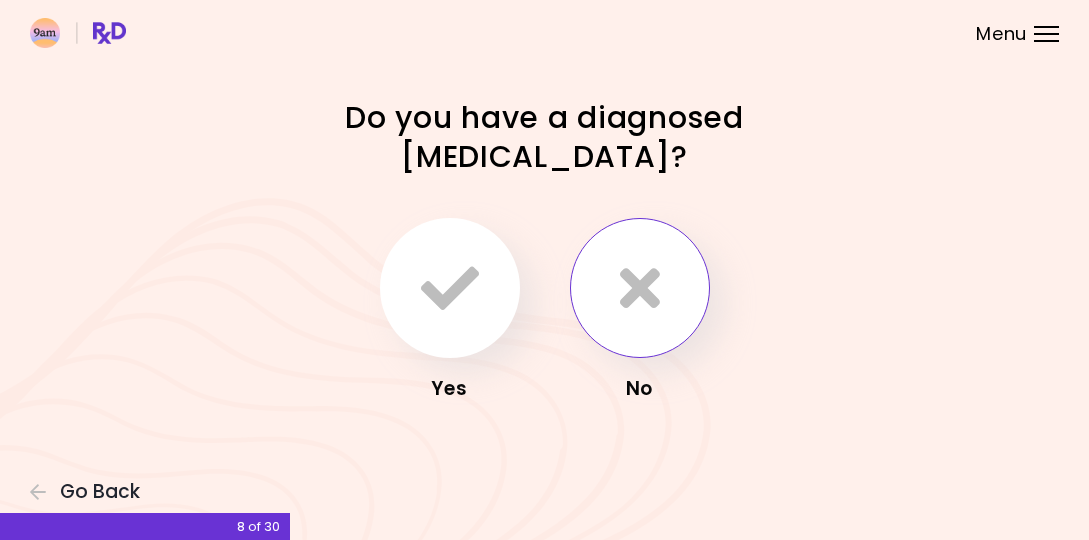 click at bounding box center (640, 288) 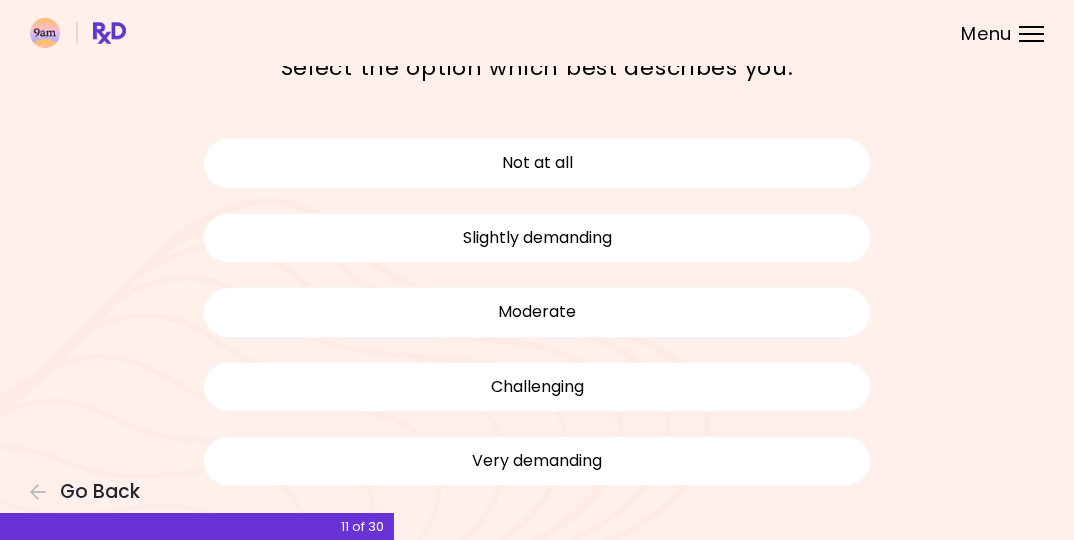 scroll, scrollTop: 108, scrollLeft: 0, axis: vertical 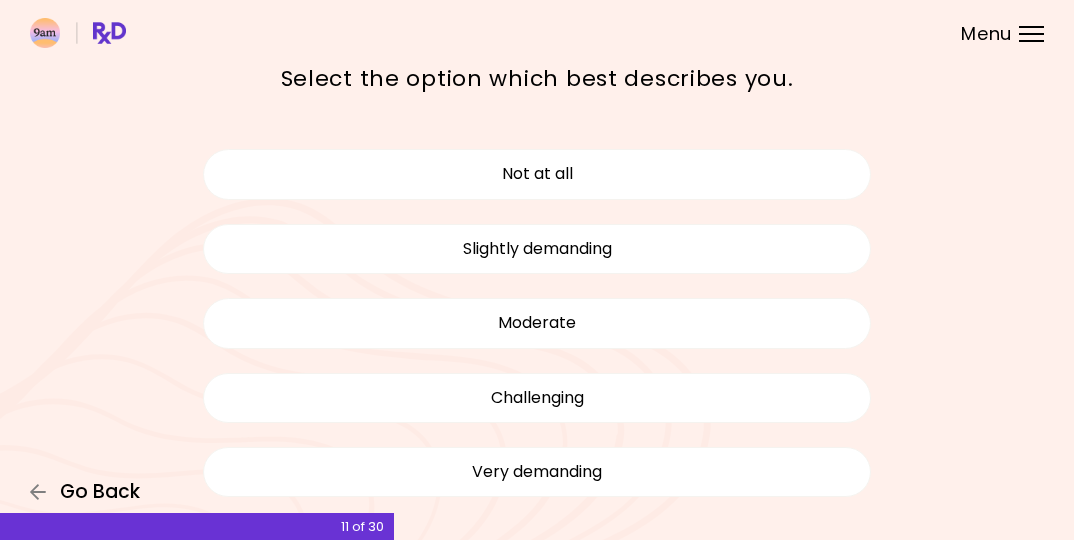 click on "Go Back" at bounding box center (100, 492) 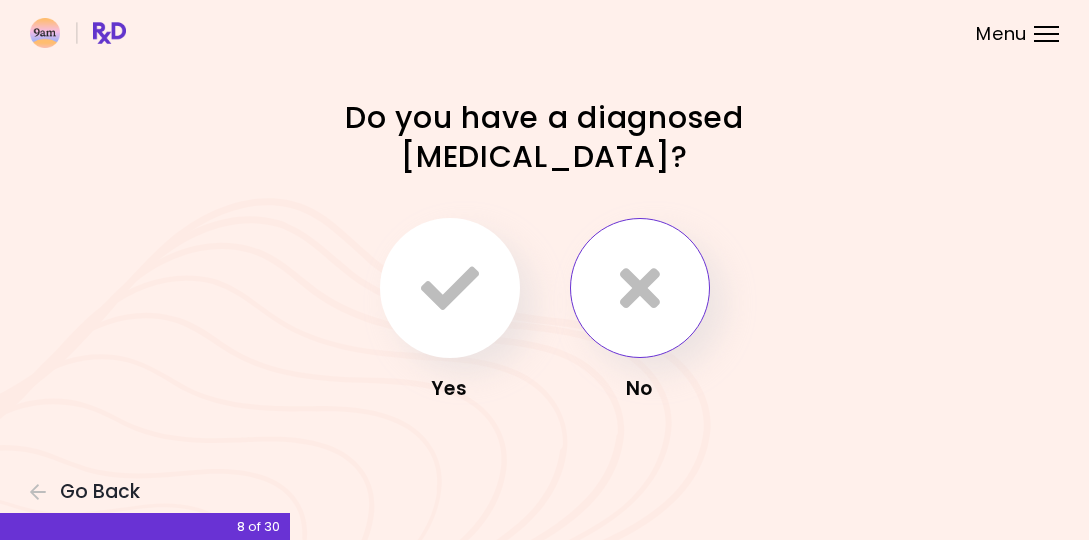 click at bounding box center [640, 288] 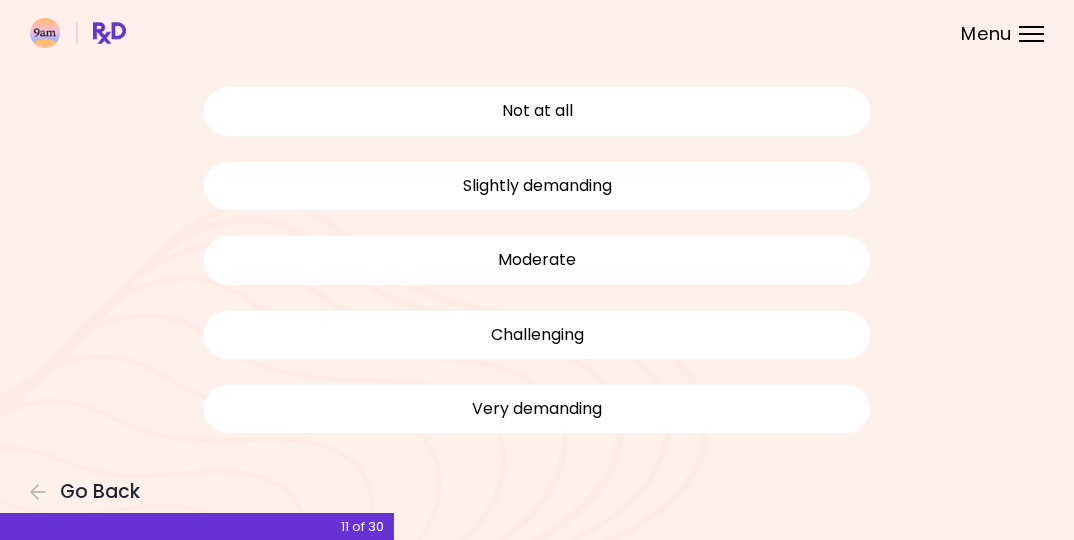 scroll, scrollTop: 170, scrollLeft: 0, axis: vertical 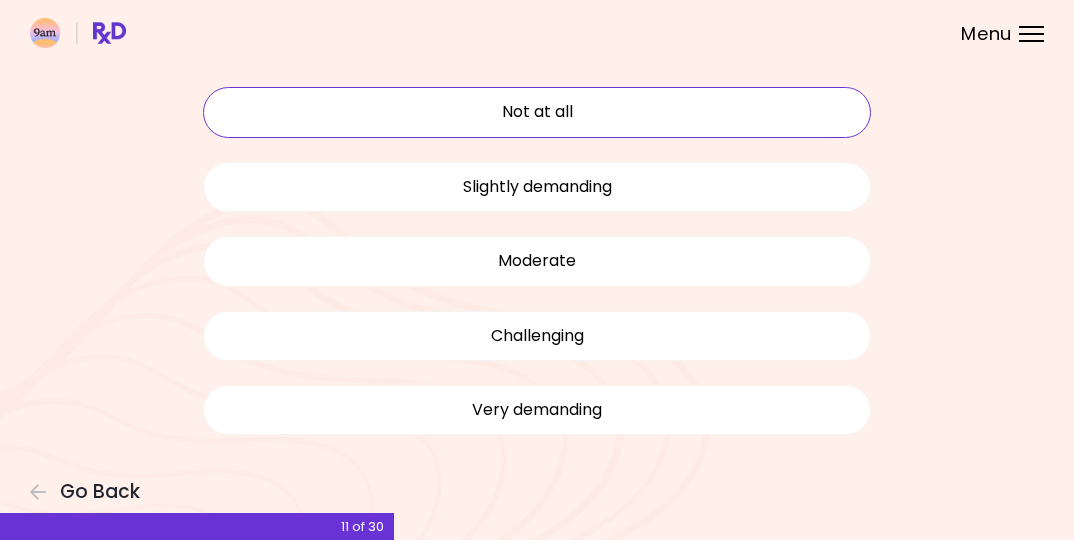 click on "Not at all" at bounding box center [537, 112] 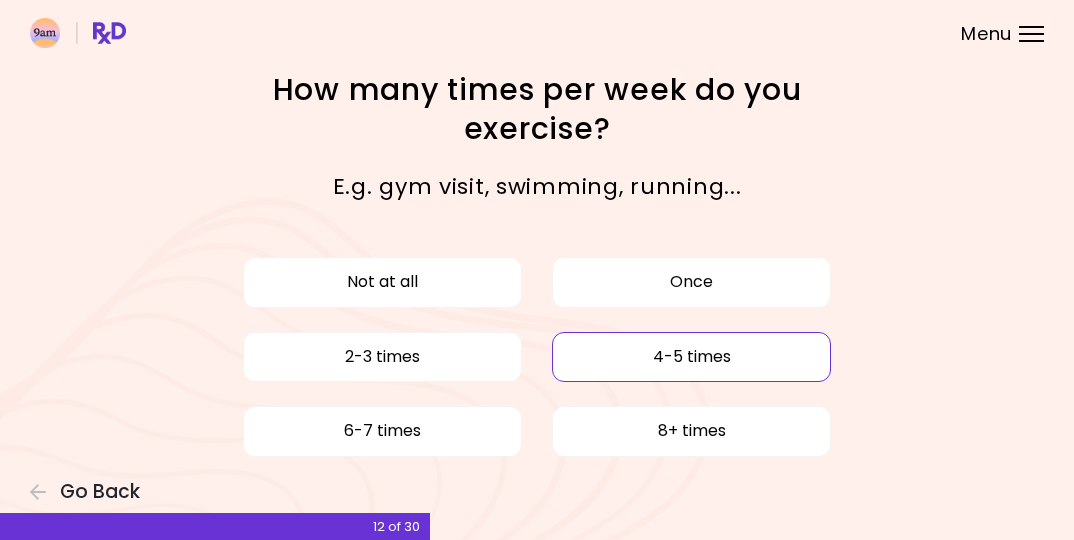 click on "4-5 times" at bounding box center (691, 357) 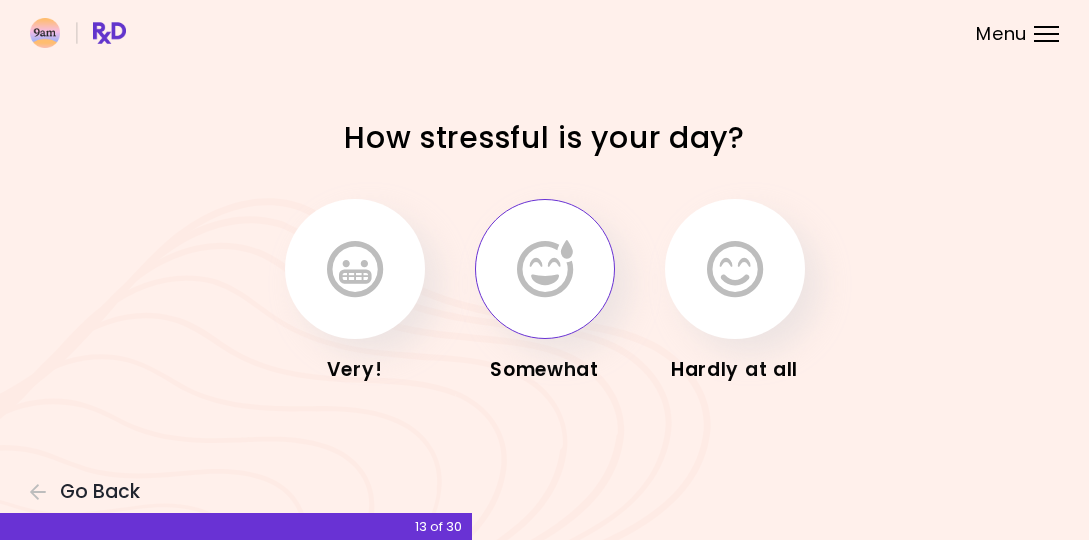 click at bounding box center [545, 269] 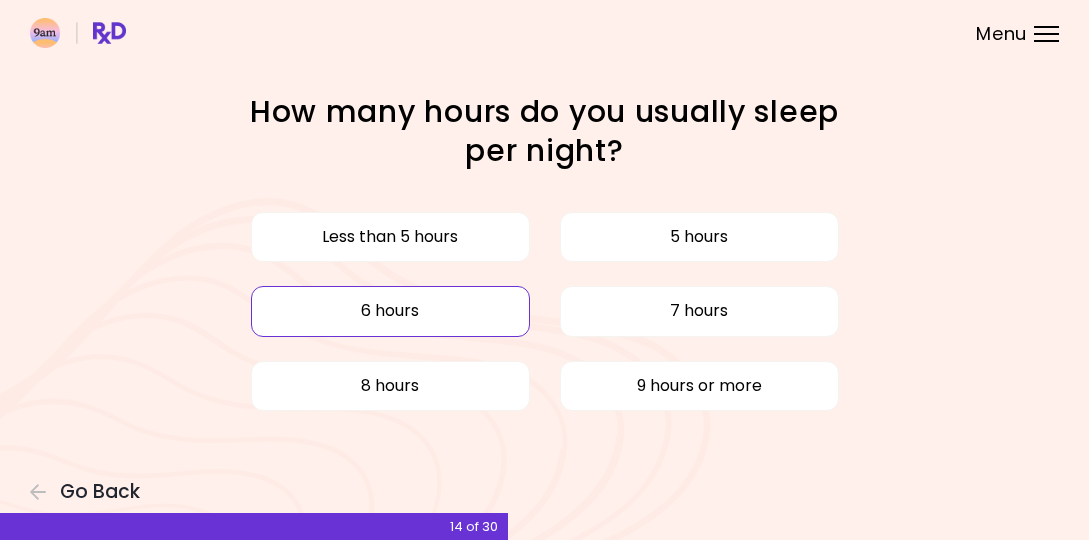 click on "6 hours" at bounding box center [390, 311] 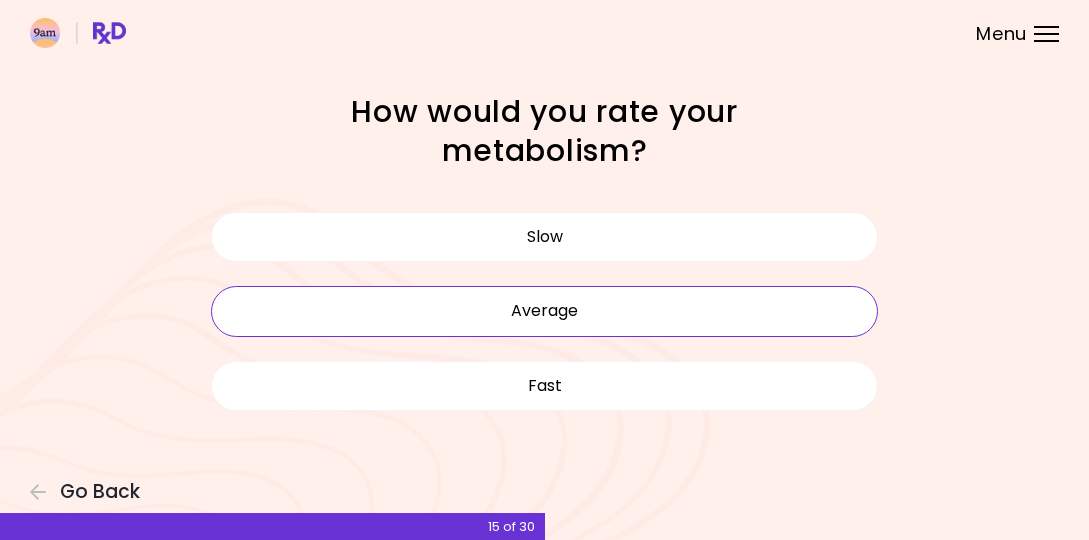 click on "Average" at bounding box center (545, 311) 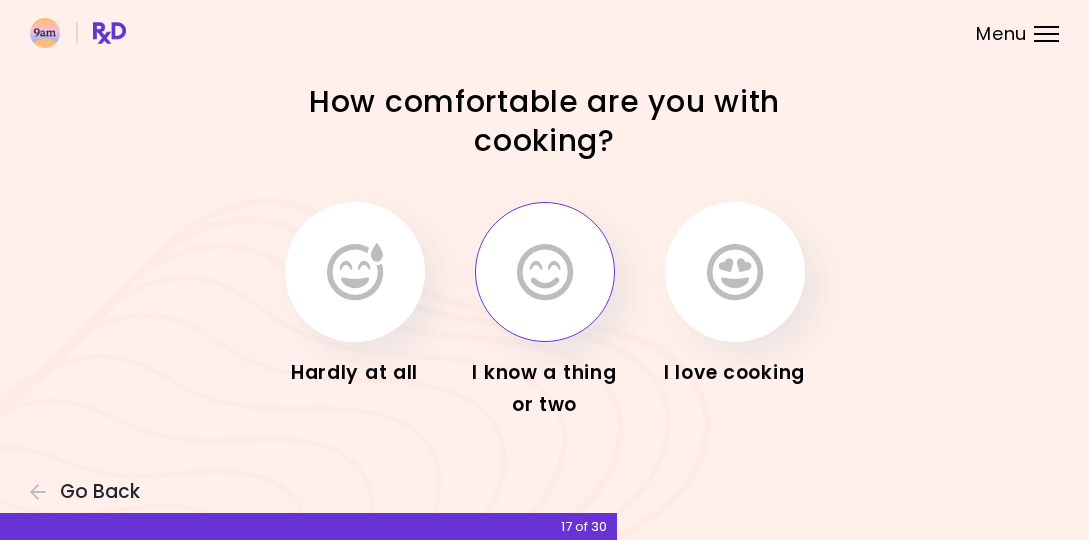 click at bounding box center (545, 272) 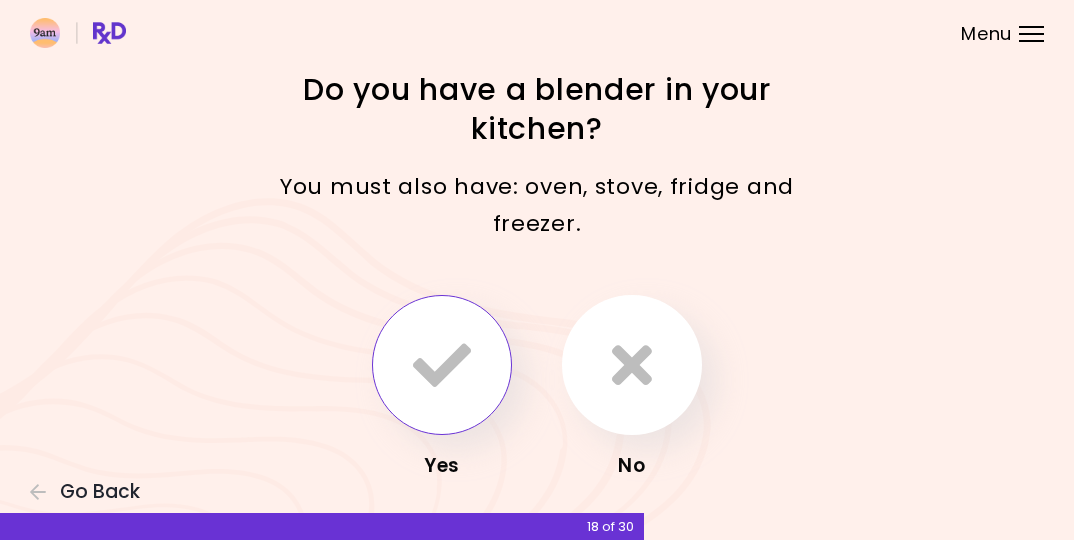 click at bounding box center (442, 365) 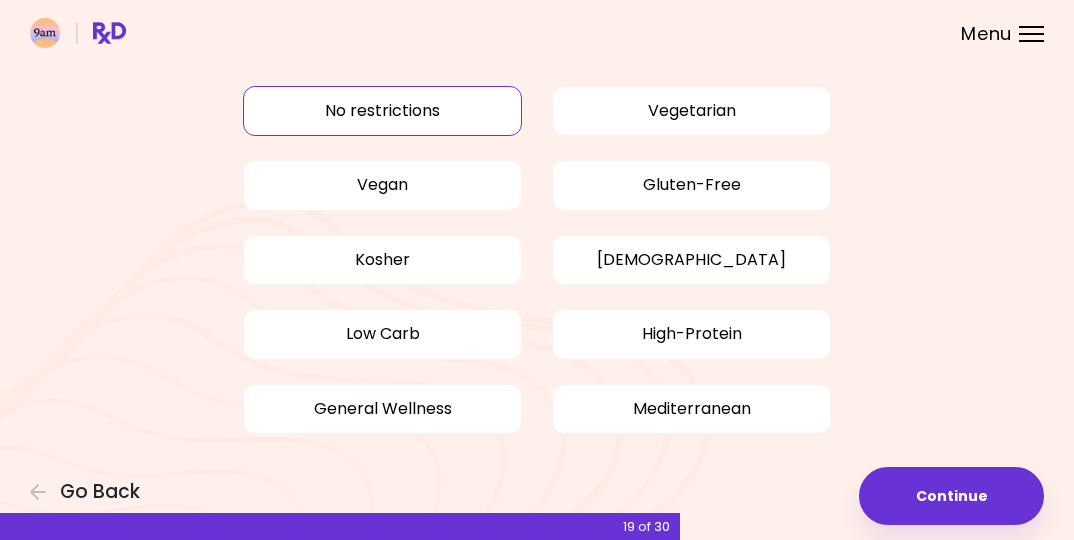 scroll, scrollTop: 64, scrollLeft: 0, axis: vertical 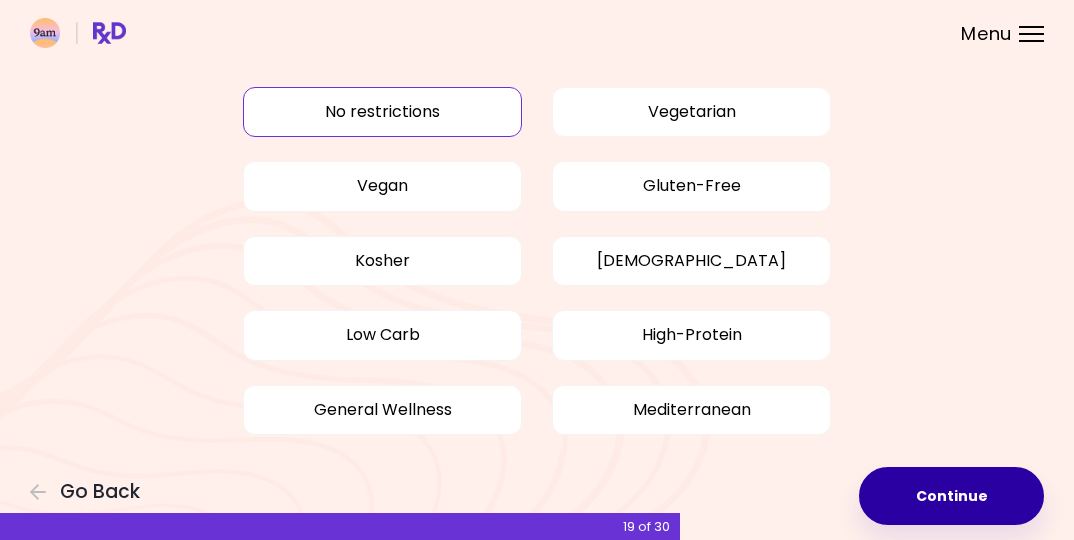 click on "Continue" at bounding box center [951, 496] 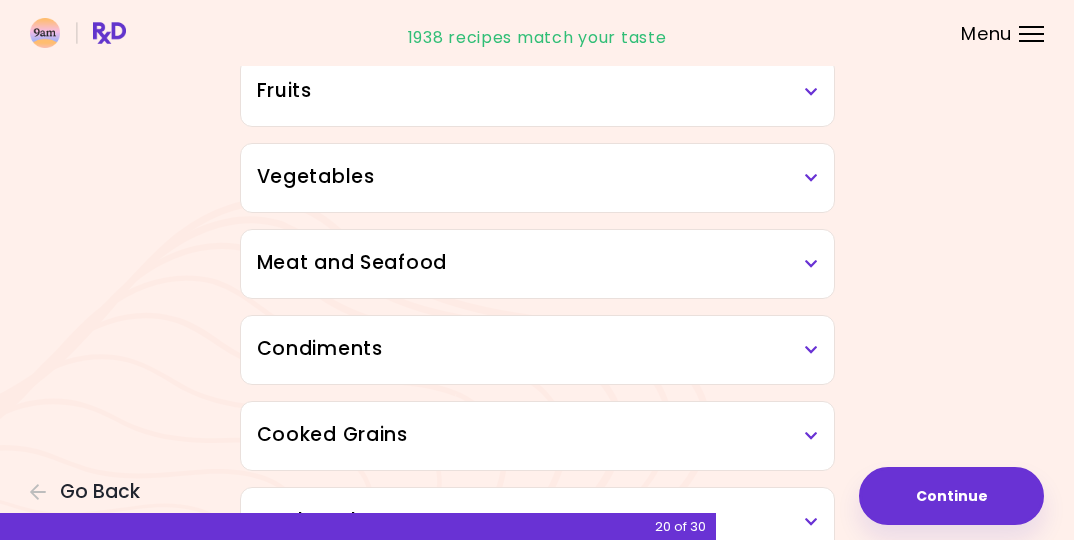 scroll, scrollTop: 308, scrollLeft: 0, axis: vertical 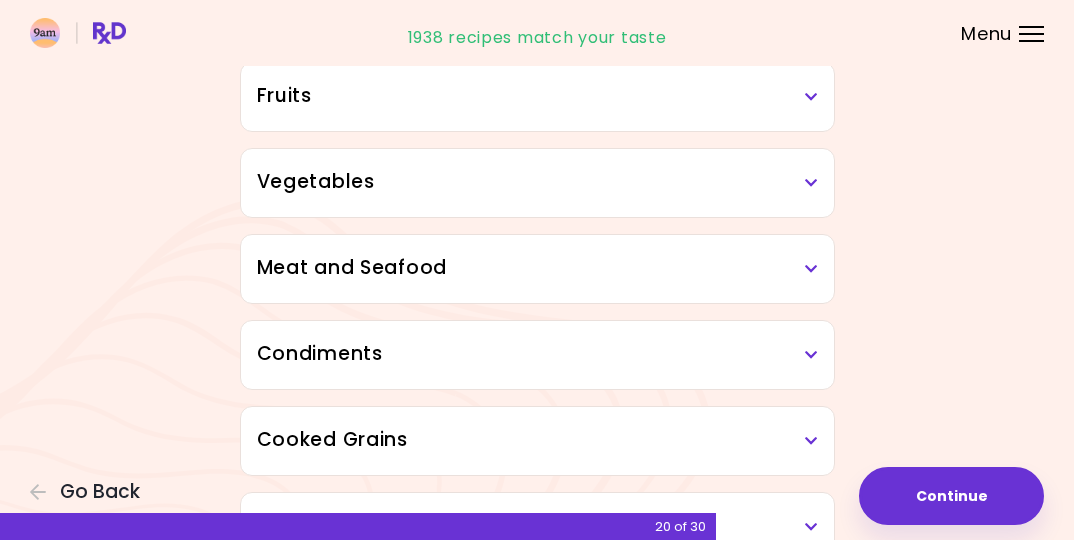 click at bounding box center [811, 183] 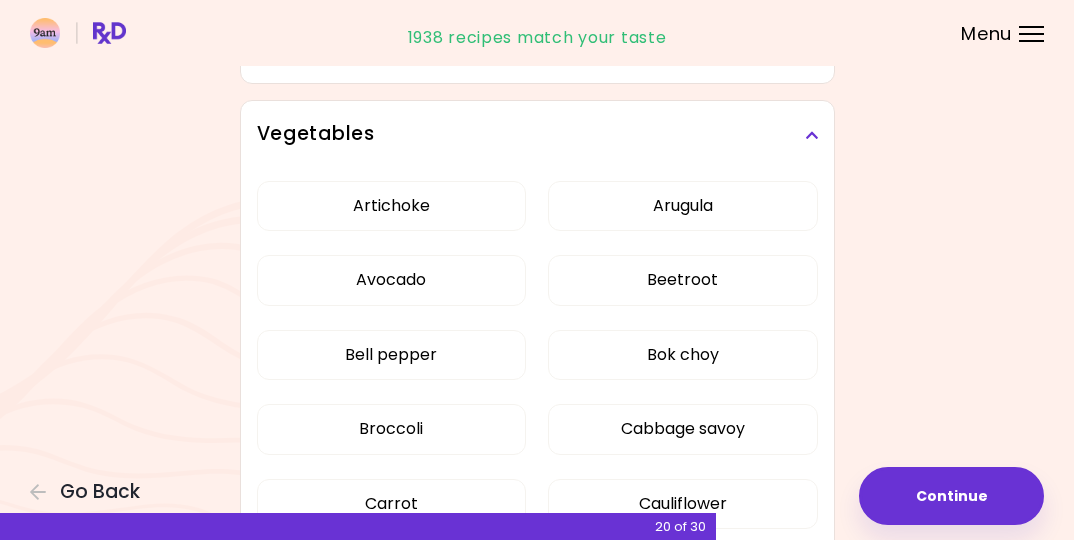 scroll, scrollTop: 350, scrollLeft: 0, axis: vertical 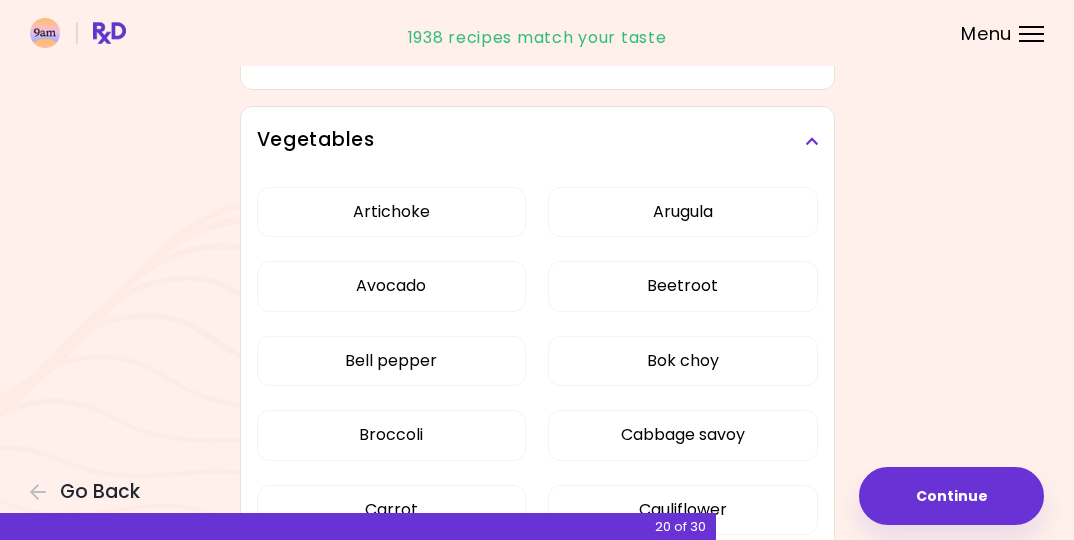 click at bounding box center [811, 141] 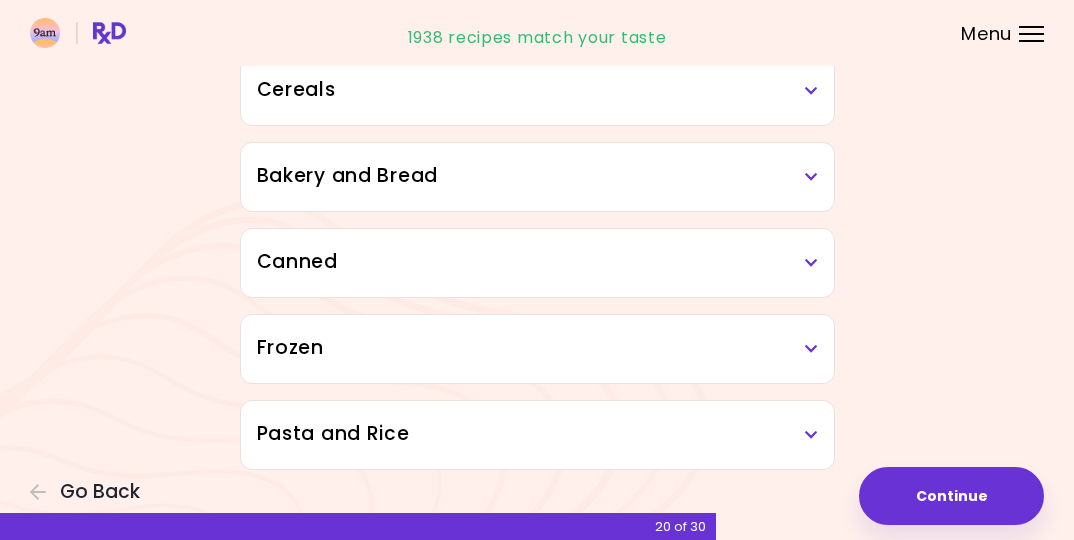 scroll, scrollTop: 1088, scrollLeft: 0, axis: vertical 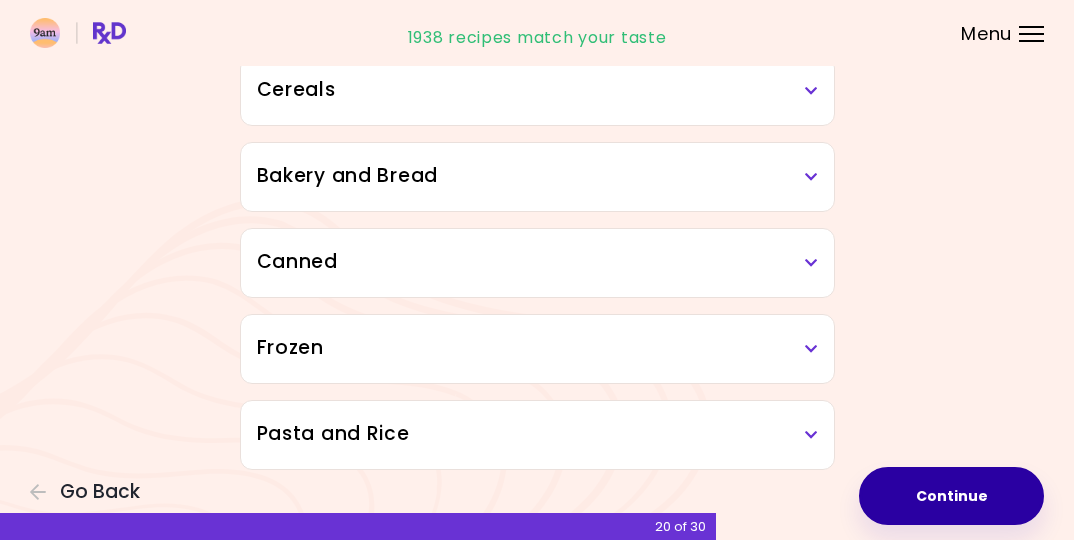 click on "Continue" at bounding box center (951, 496) 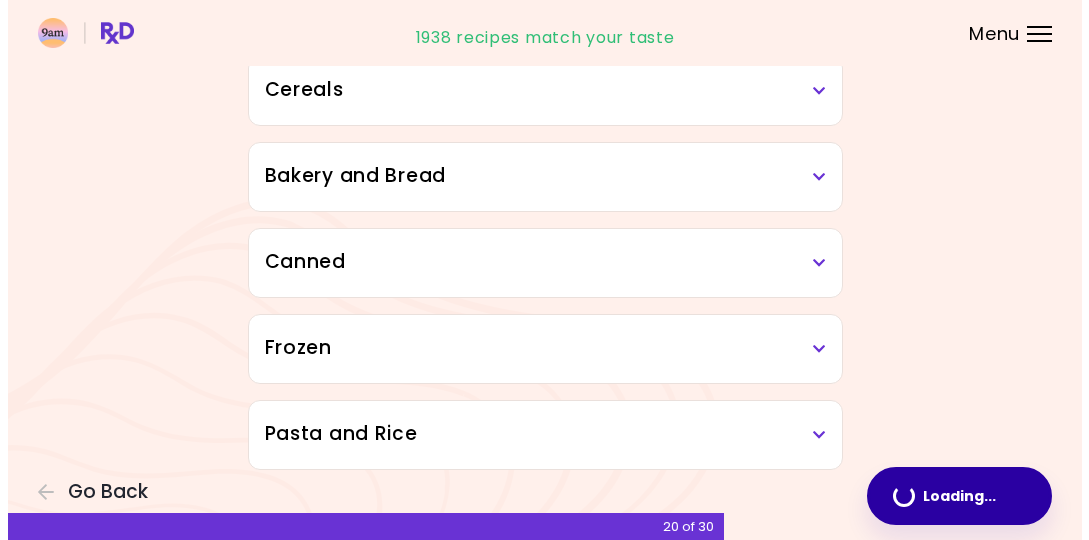 scroll, scrollTop: 0, scrollLeft: 0, axis: both 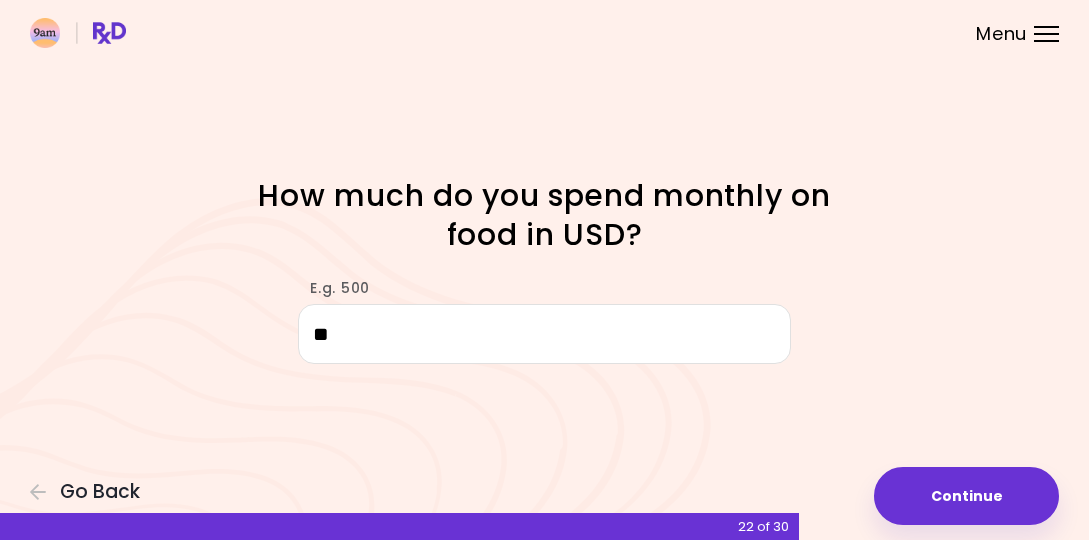 type on "*" 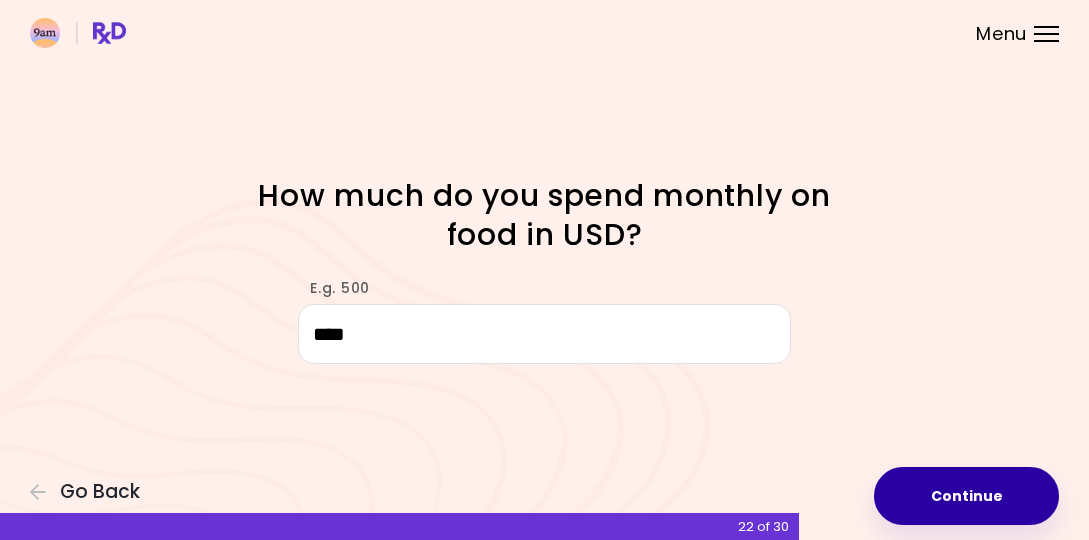 type on "****" 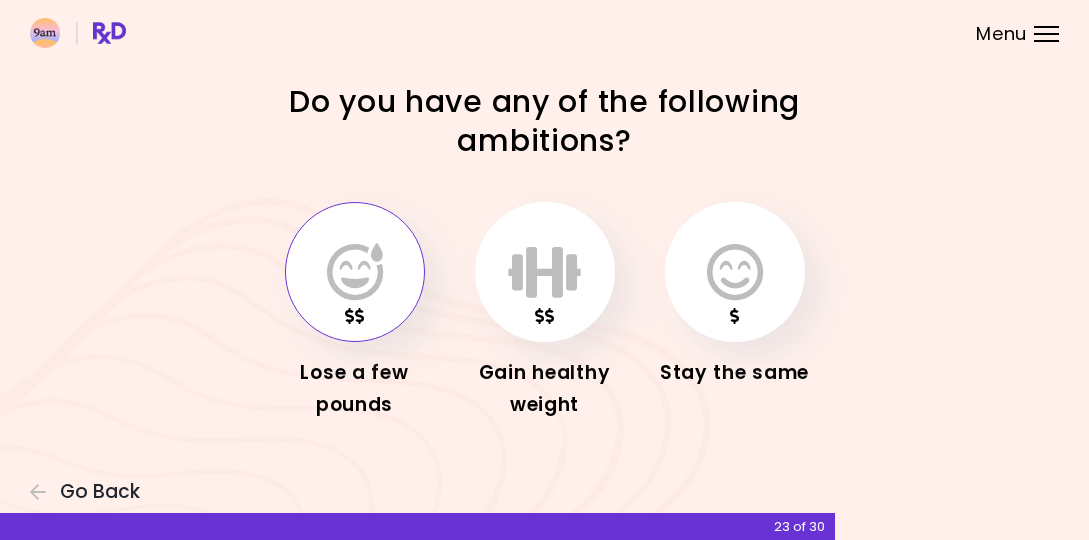 click at bounding box center (355, 272) 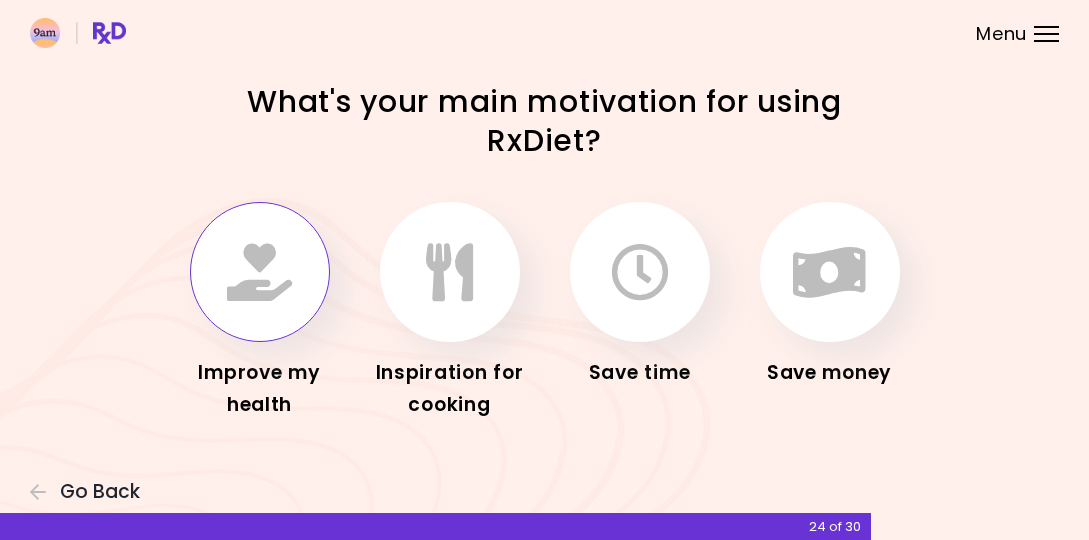 click at bounding box center [259, 272] 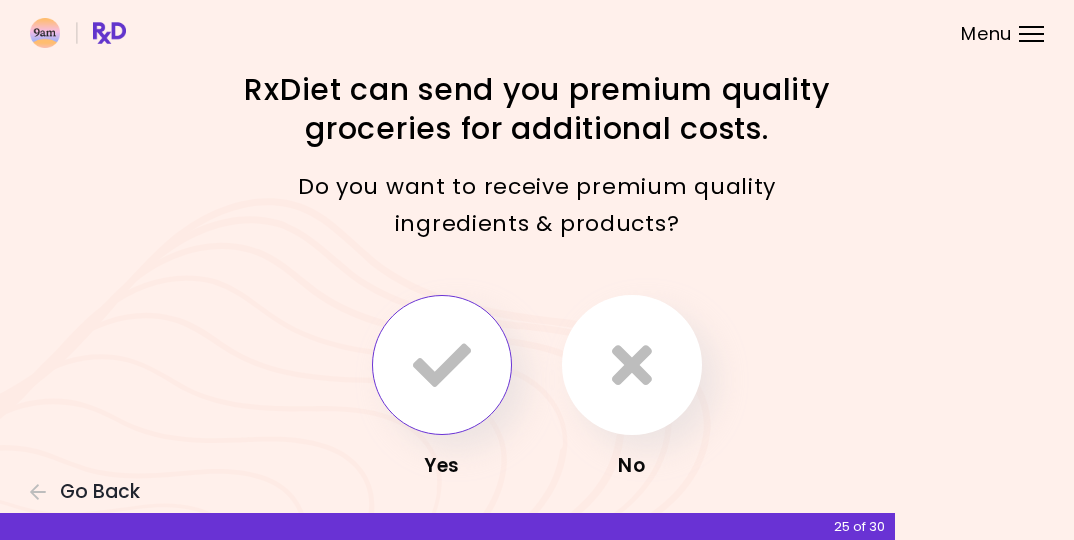 click at bounding box center [442, 365] 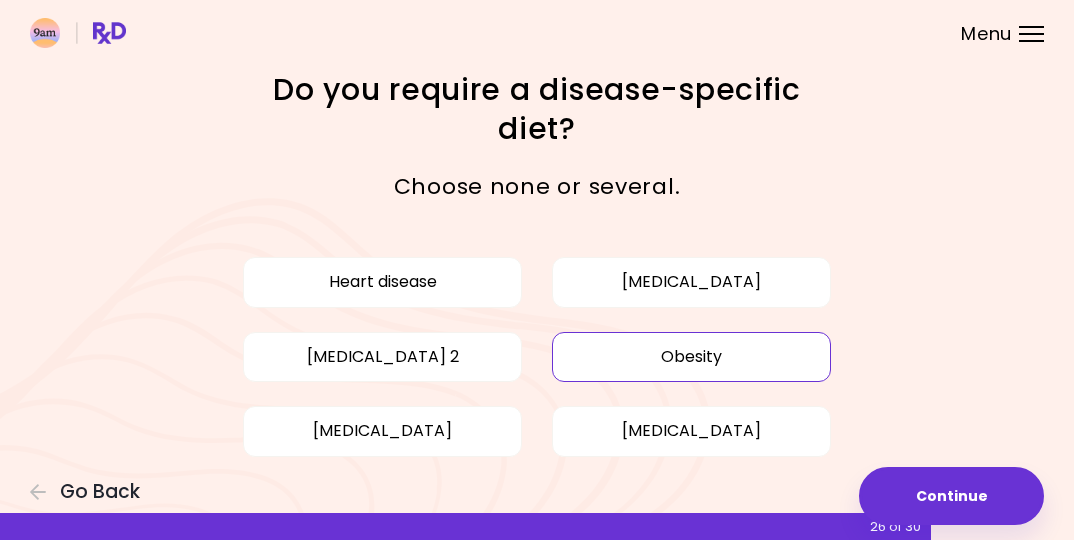 click on "Obesity" at bounding box center [691, 357] 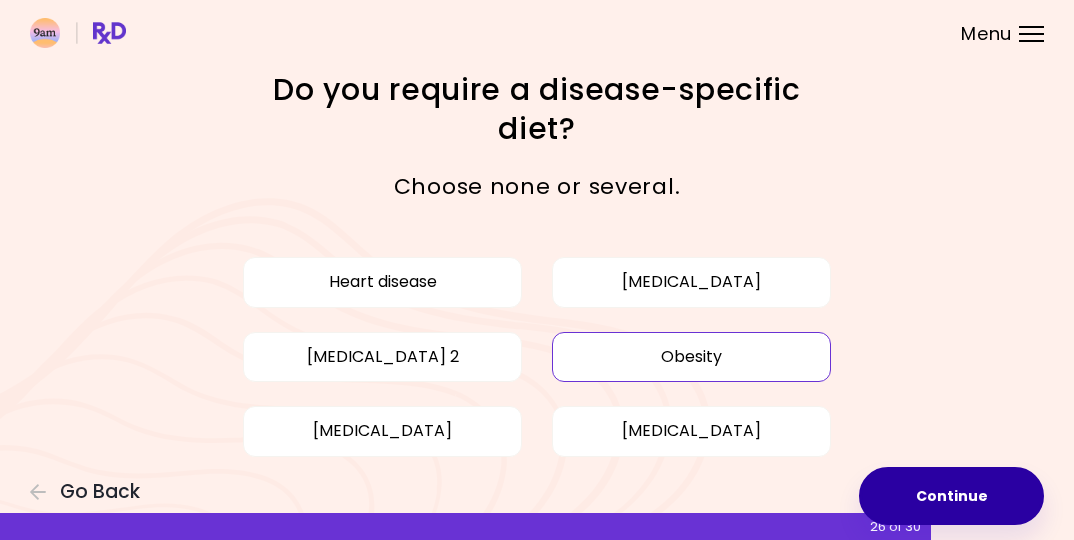 click on "Continue" at bounding box center (951, 496) 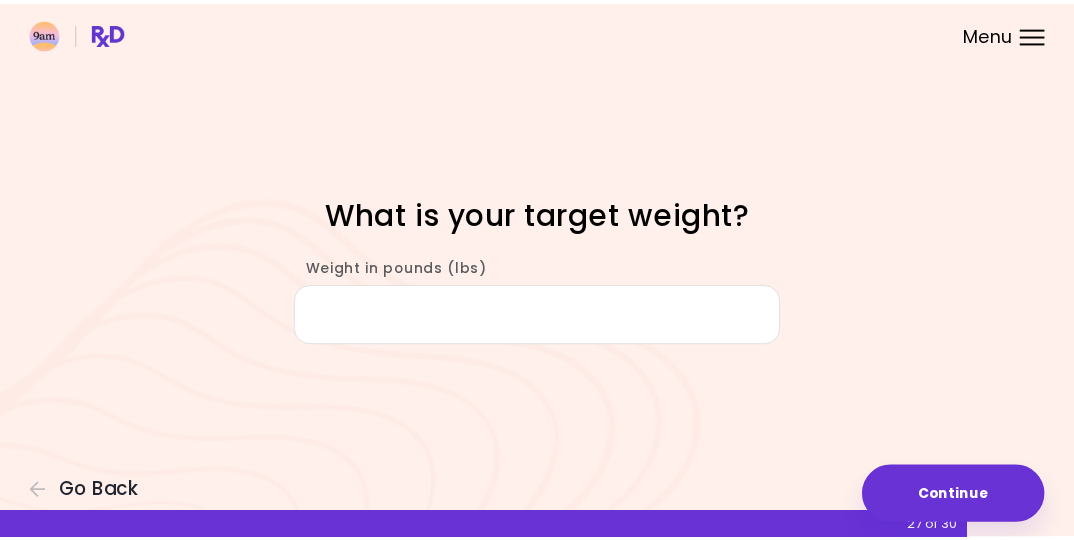 scroll, scrollTop: 0, scrollLeft: 0, axis: both 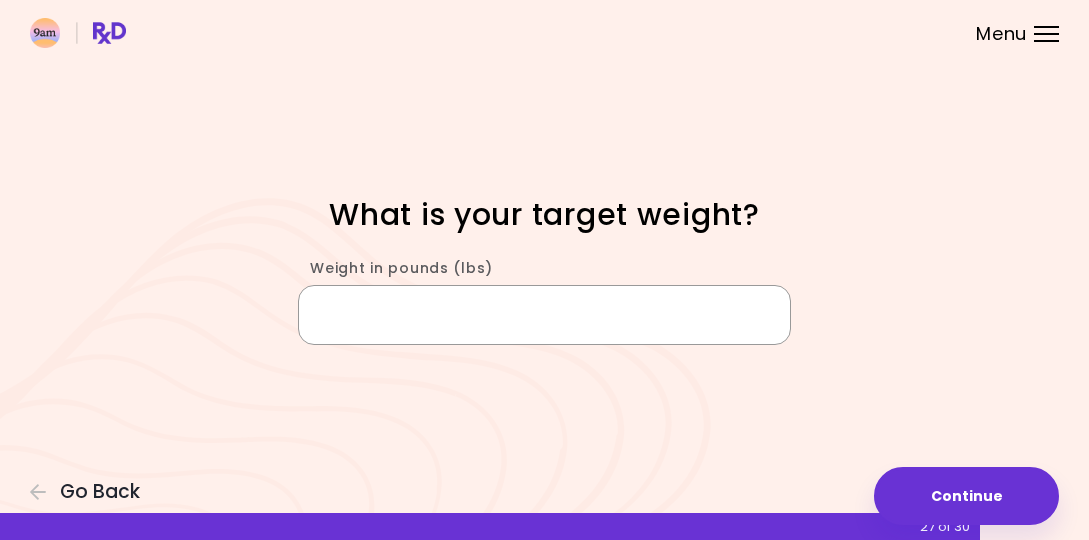 click on "Weight in pounds (lbs)" at bounding box center [544, 315] 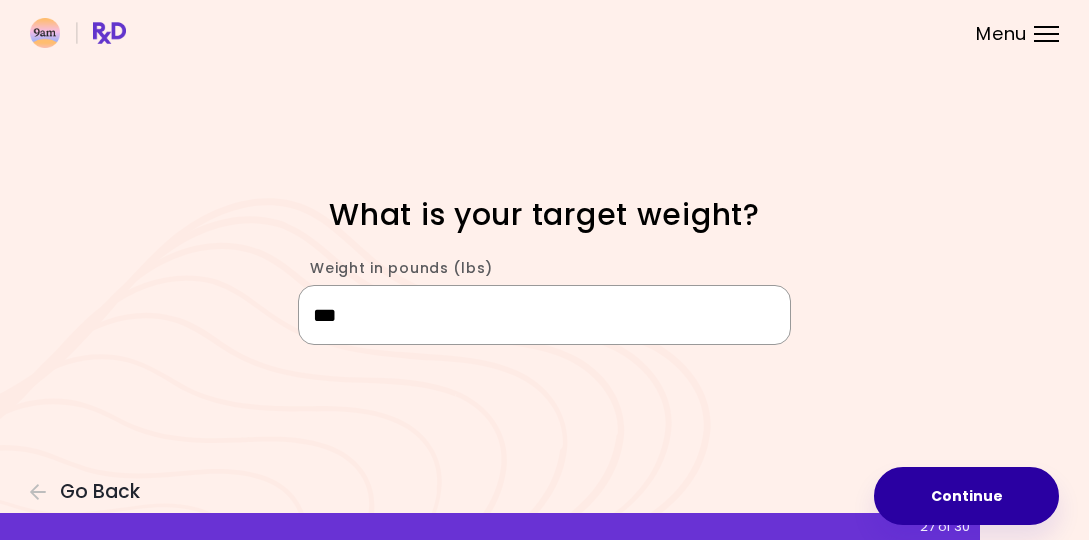 type on "***" 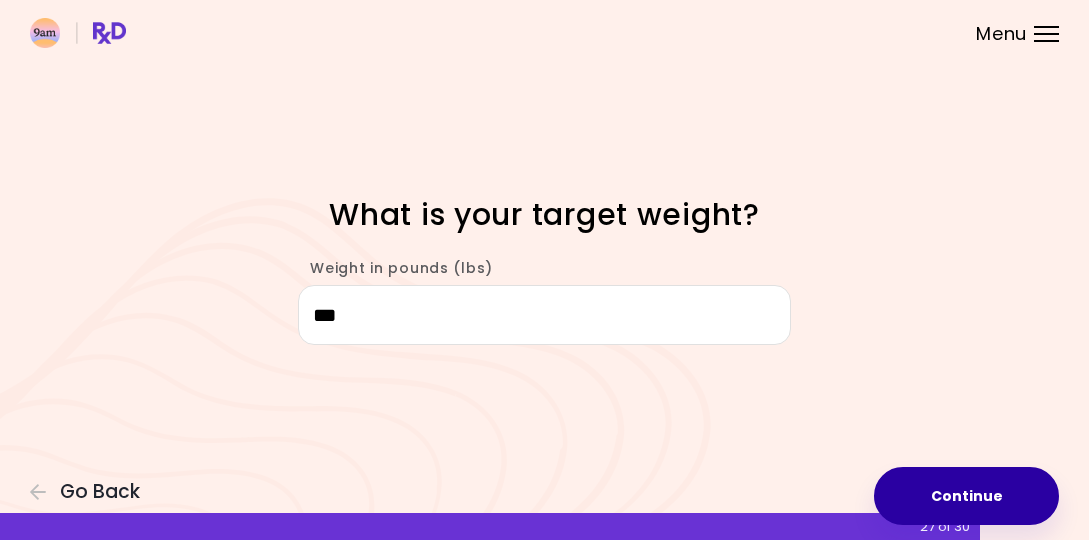 click on "Continue" at bounding box center [966, 496] 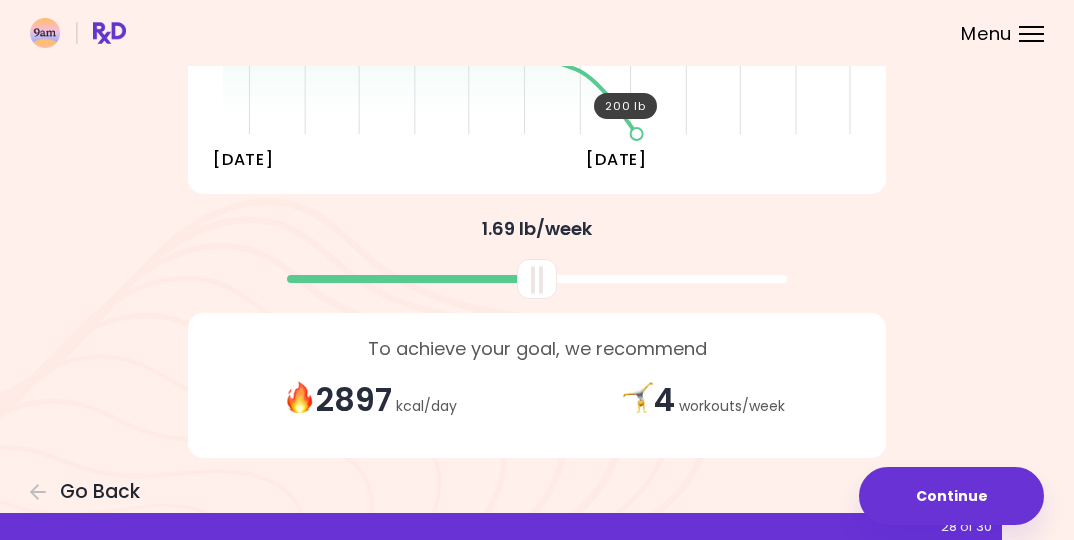 scroll, scrollTop: 411, scrollLeft: 0, axis: vertical 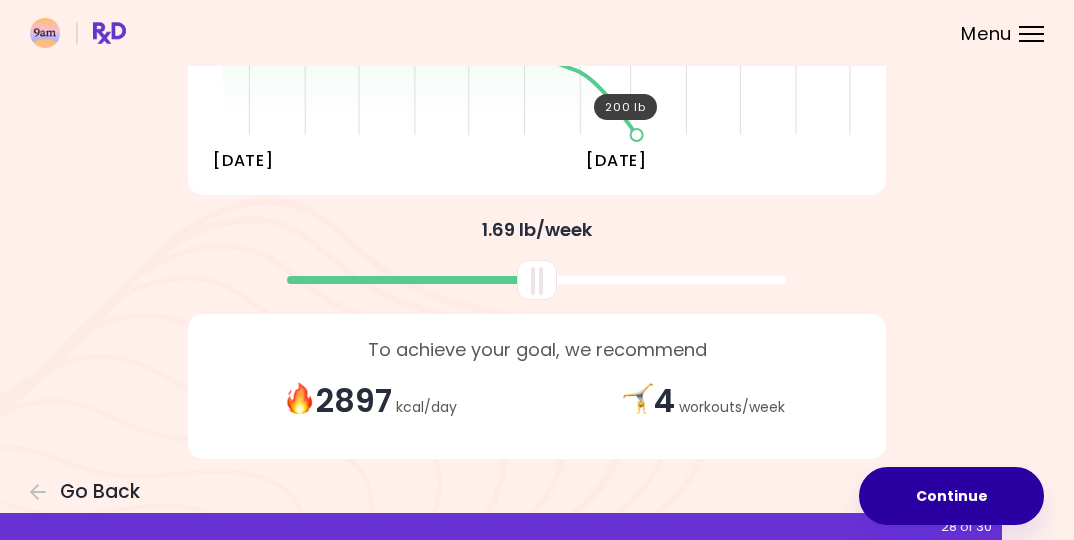 click on "Continue" at bounding box center (951, 496) 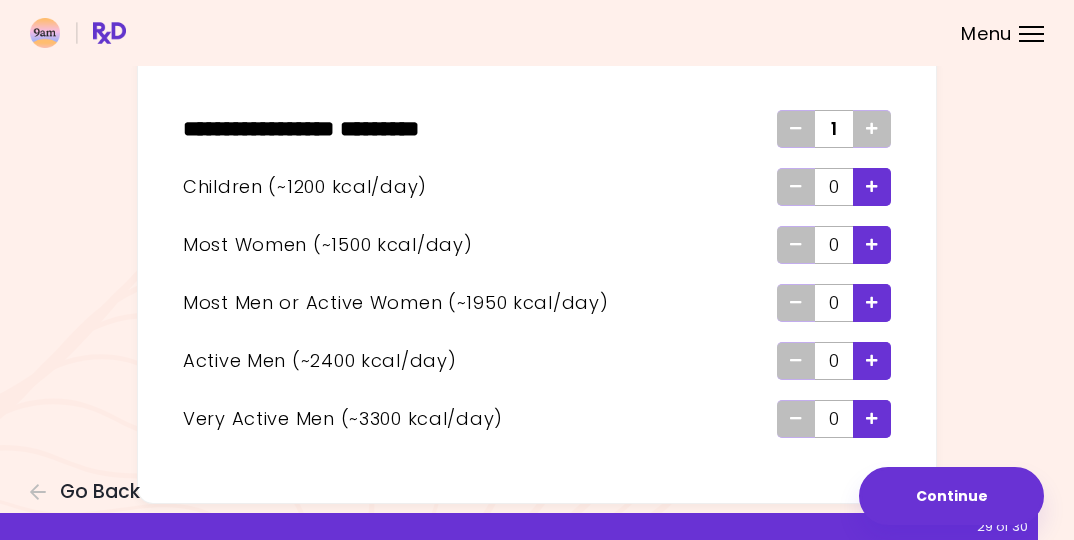 scroll, scrollTop: 128, scrollLeft: 0, axis: vertical 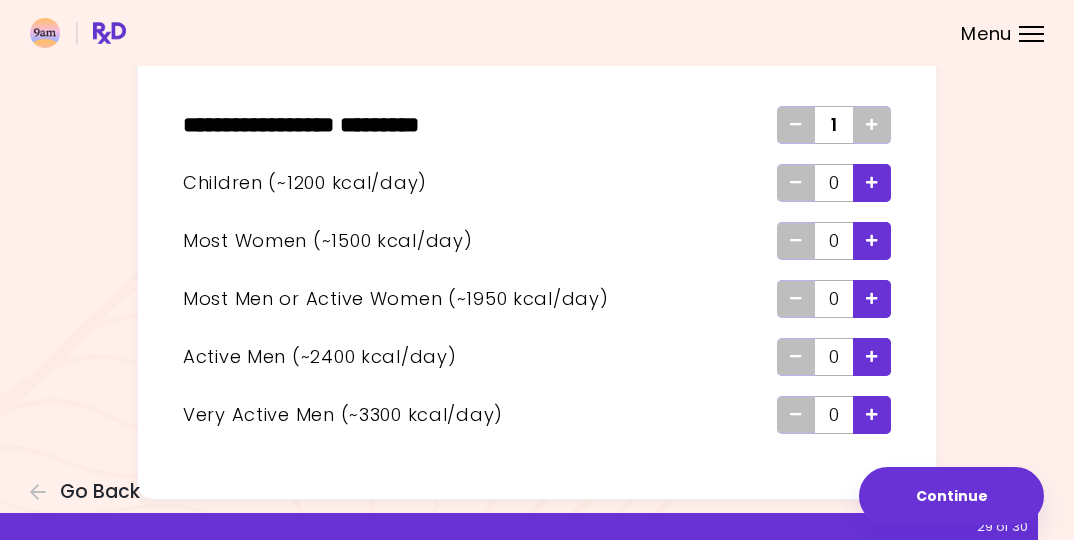click at bounding box center (872, 414) 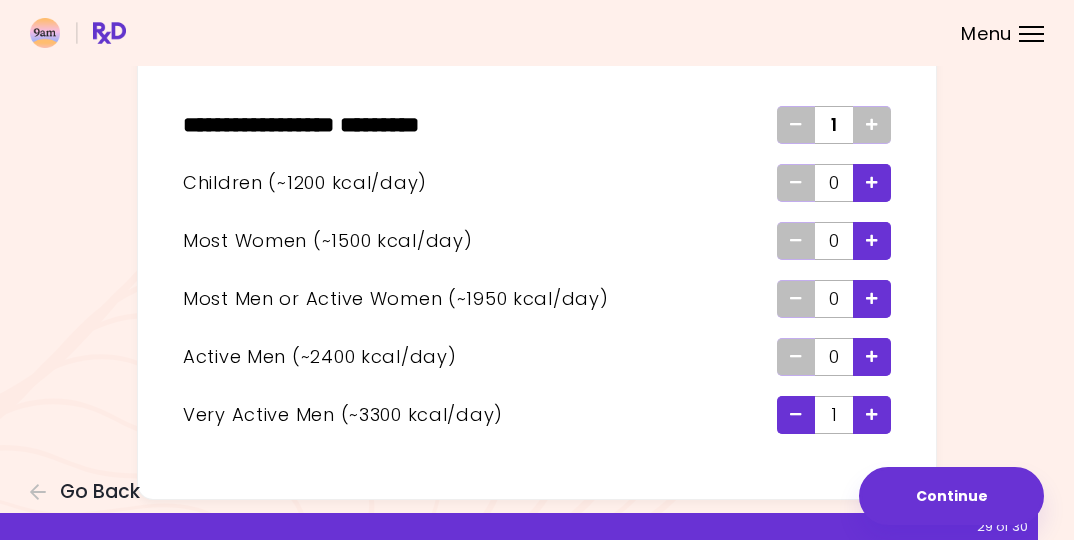 click at bounding box center [872, 241] 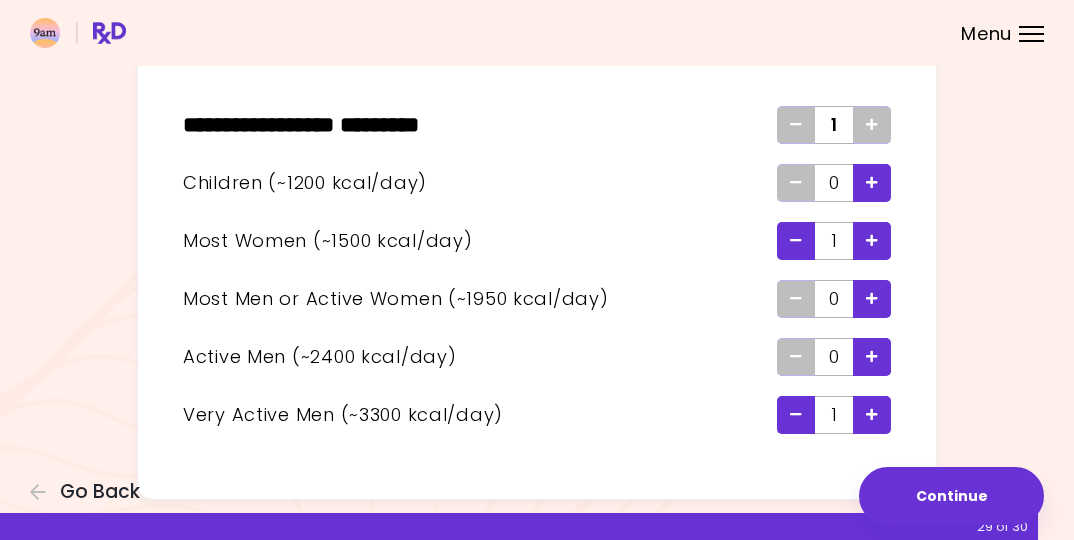 click at bounding box center [872, 298] 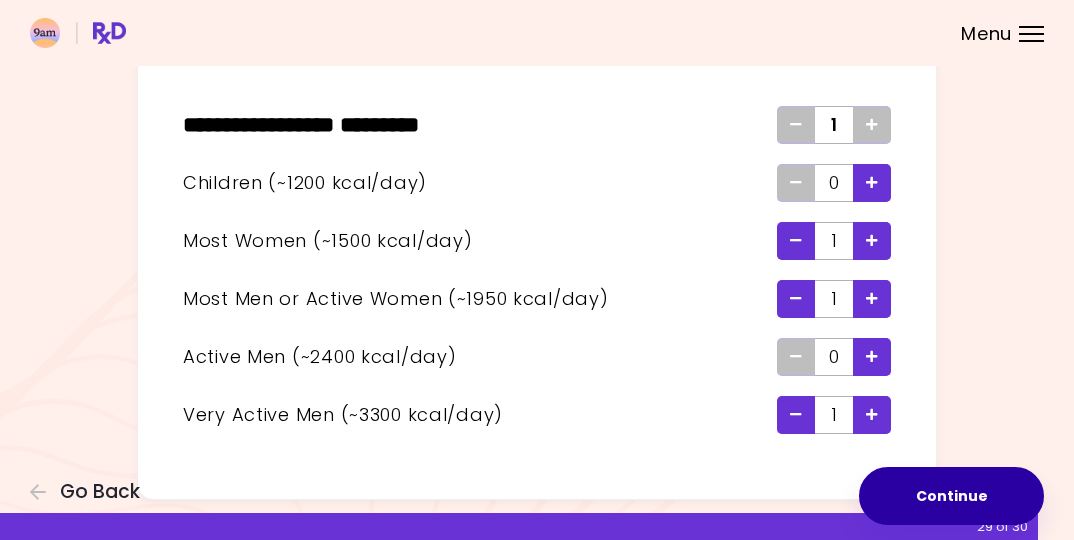 click on "Continue" at bounding box center (951, 496) 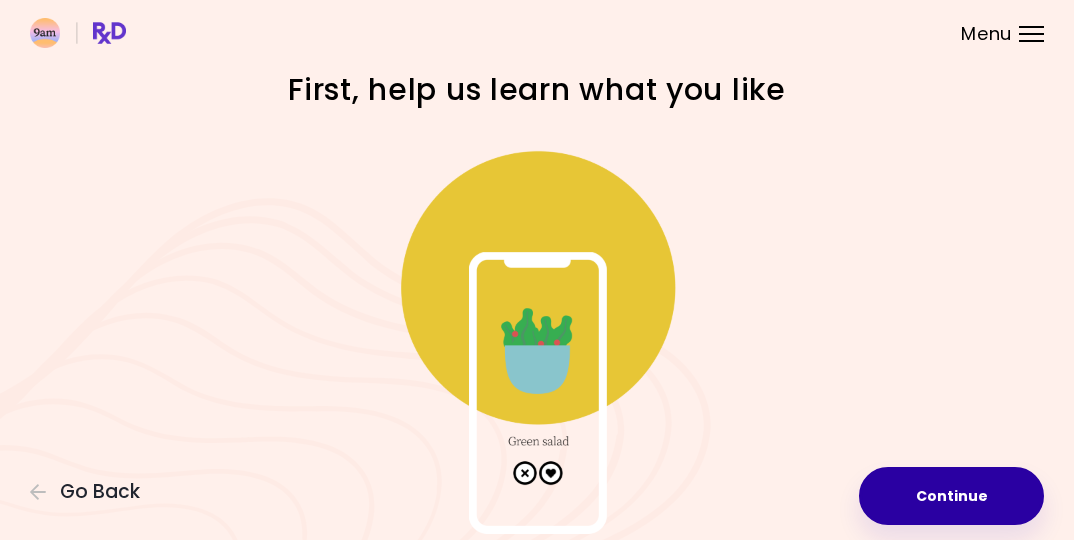 click on "Continue" at bounding box center (951, 496) 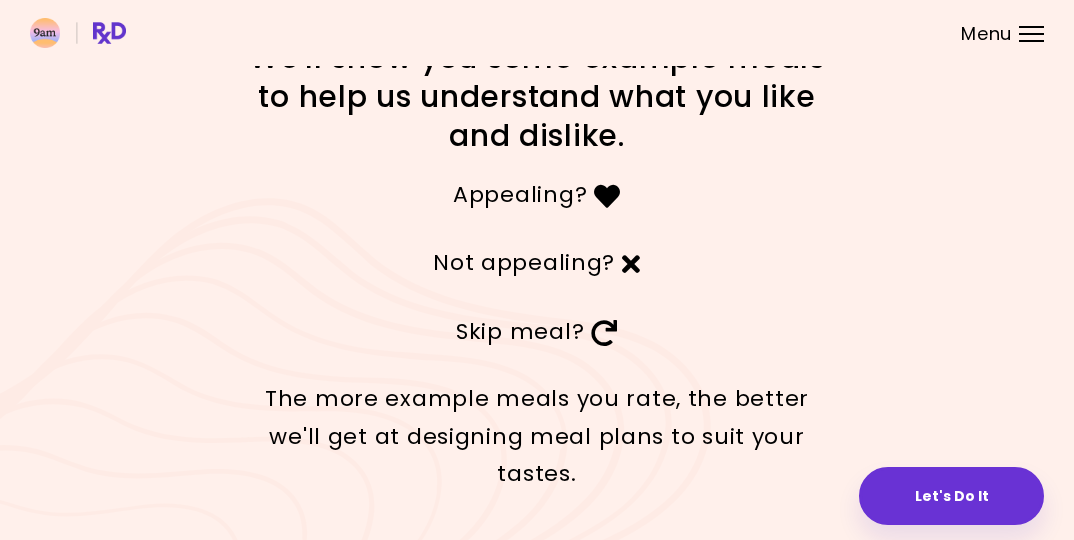 scroll, scrollTop: 30, scrollLeft: 0, axis: vertical 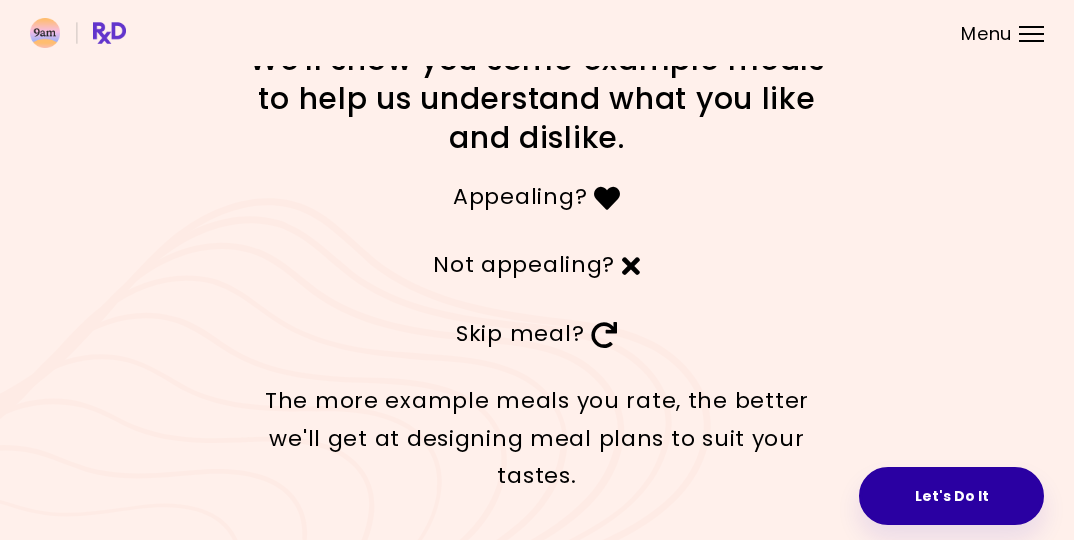 click on "Let's Do It" at bounding box center [951, 496] 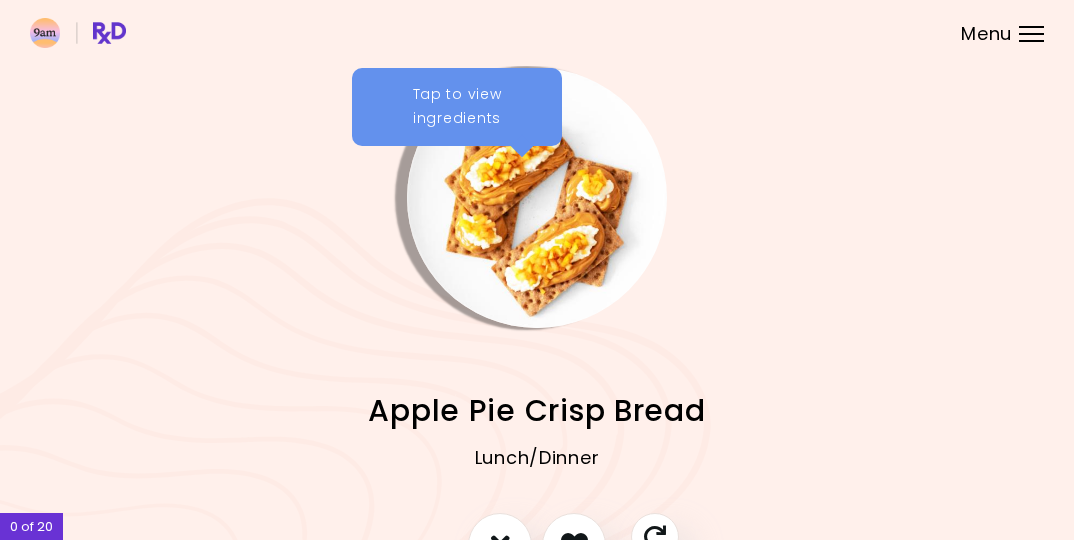 scroll, scrollTop: 0, scrollLeft: 0, axis: both 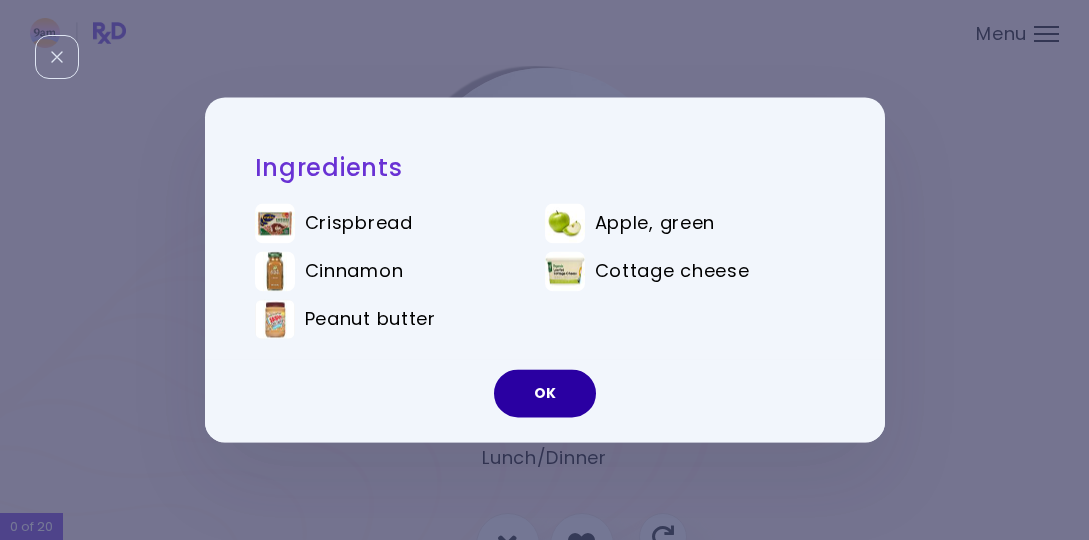 click on "OK" at bounding box center [545, 394] 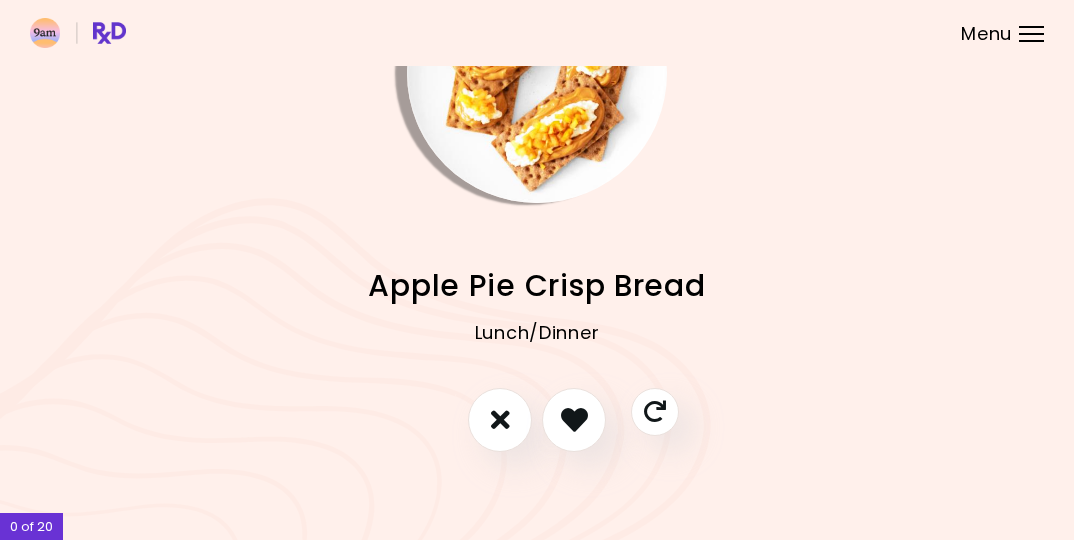scroll, scrollTop: 124, scrollLeft: 0, axis: vertical 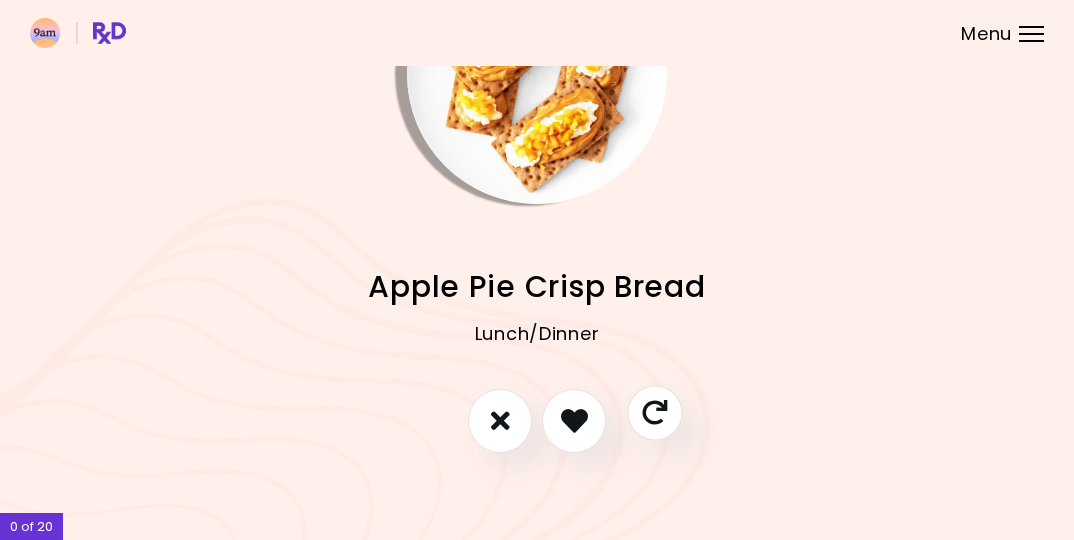 click at bounding box center [654, 412] 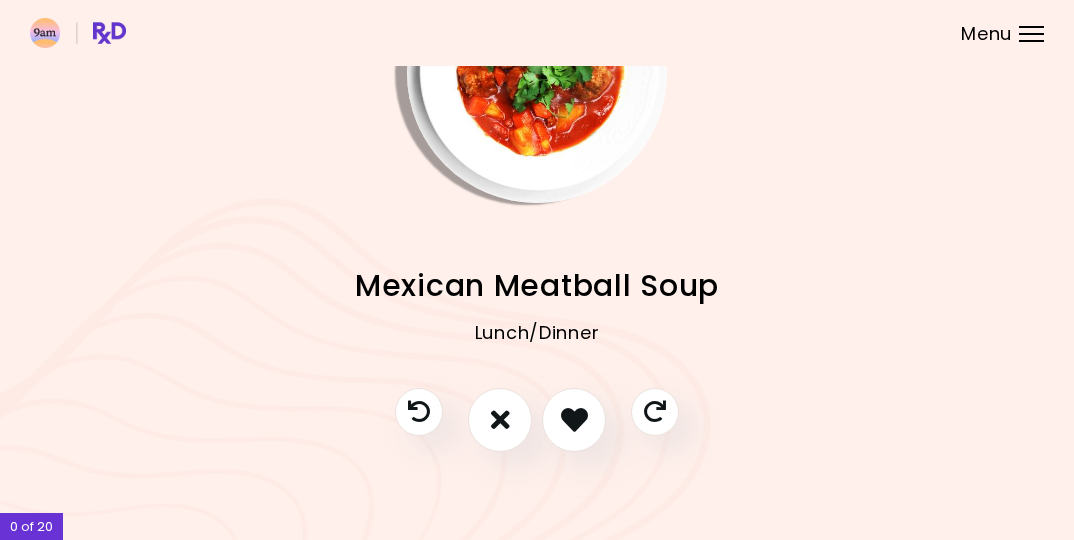 scroll, scrollTop: 124, scrollLeft: 0, axis: vertical 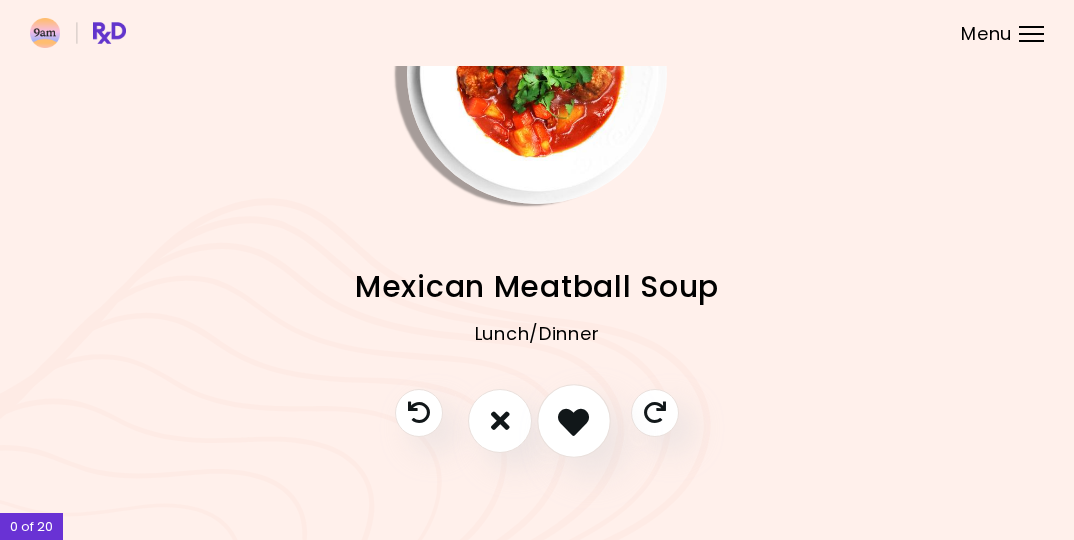 click at bounding box center (573, 420) 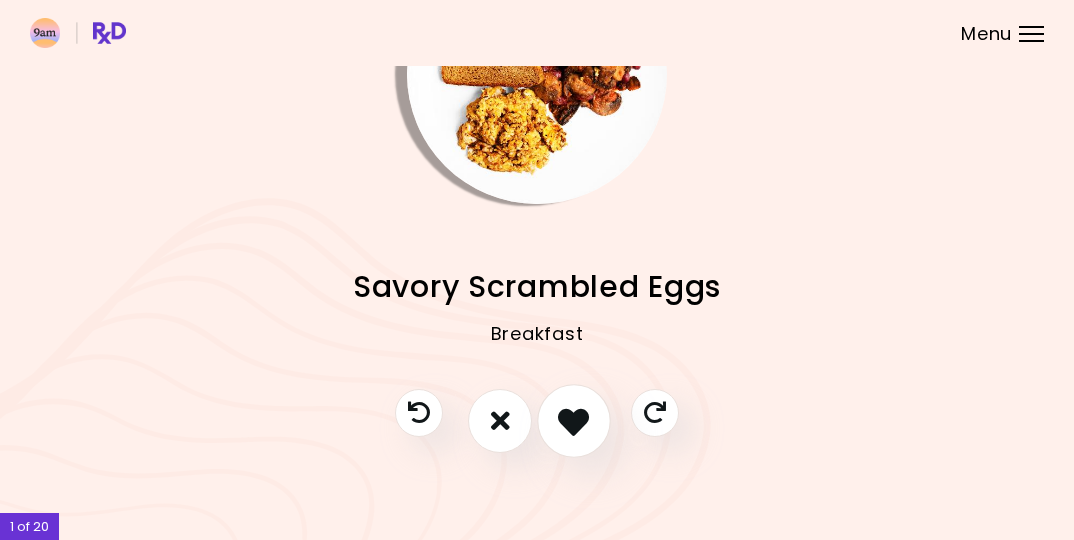 click at bounding box center (573, 420) 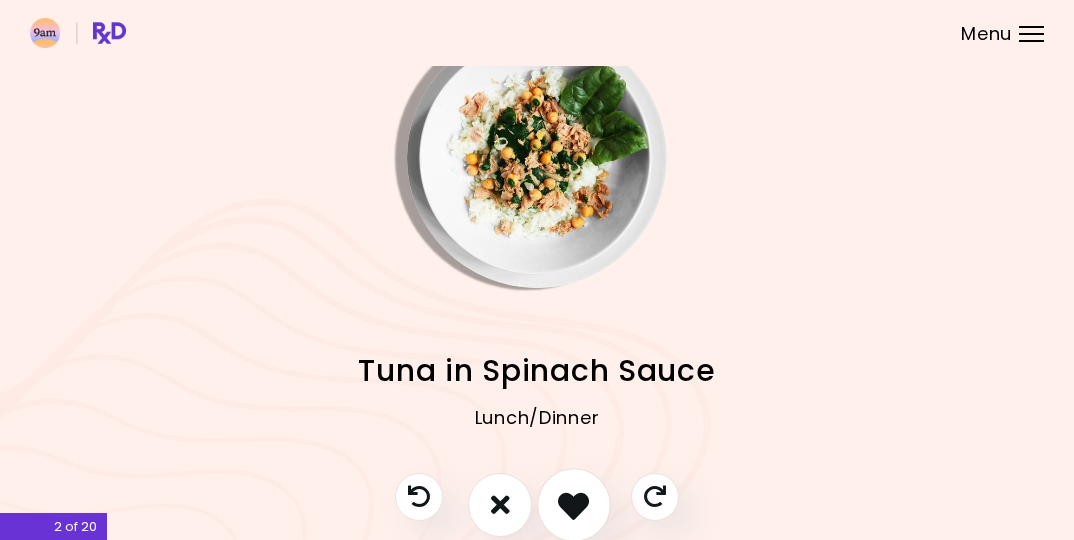 scroll, scrollTop: 26, scrollLeft: 0, axis: vertical 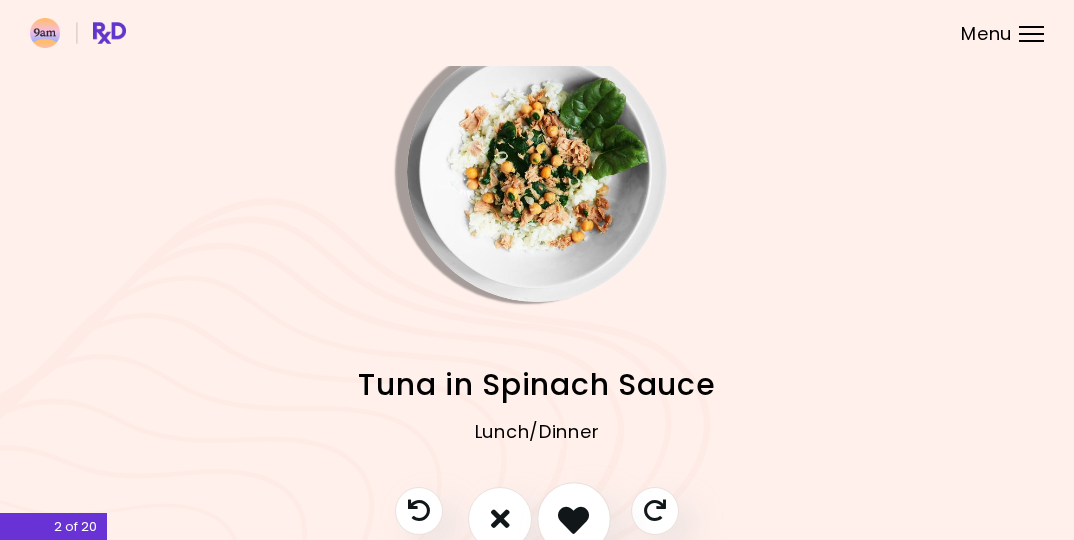 click at bounding box center [573, 518] 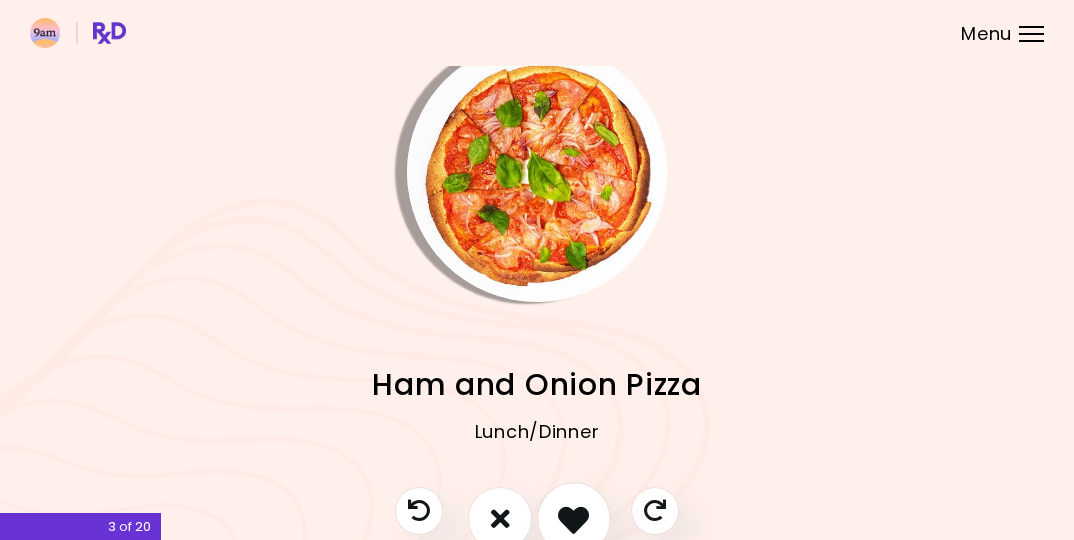 click at bounding box center (573, 518) 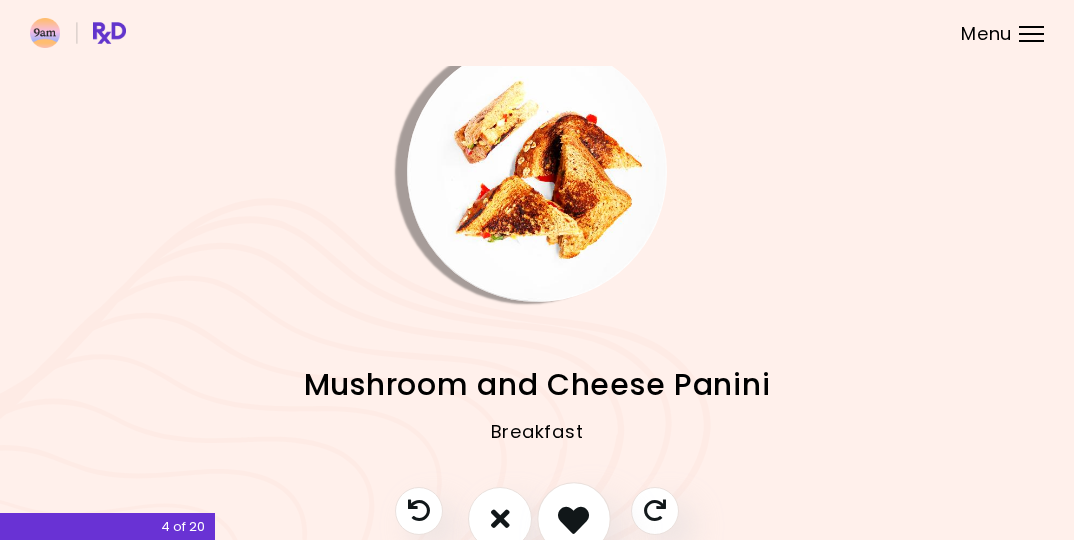 click at bounding box center (573, 518) 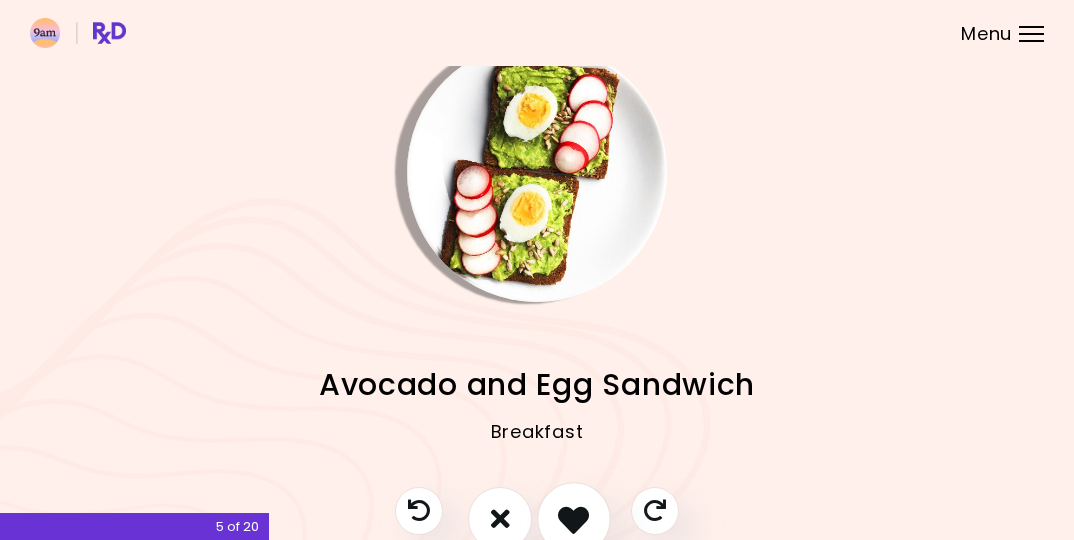 click at bounding box center [573, 518] 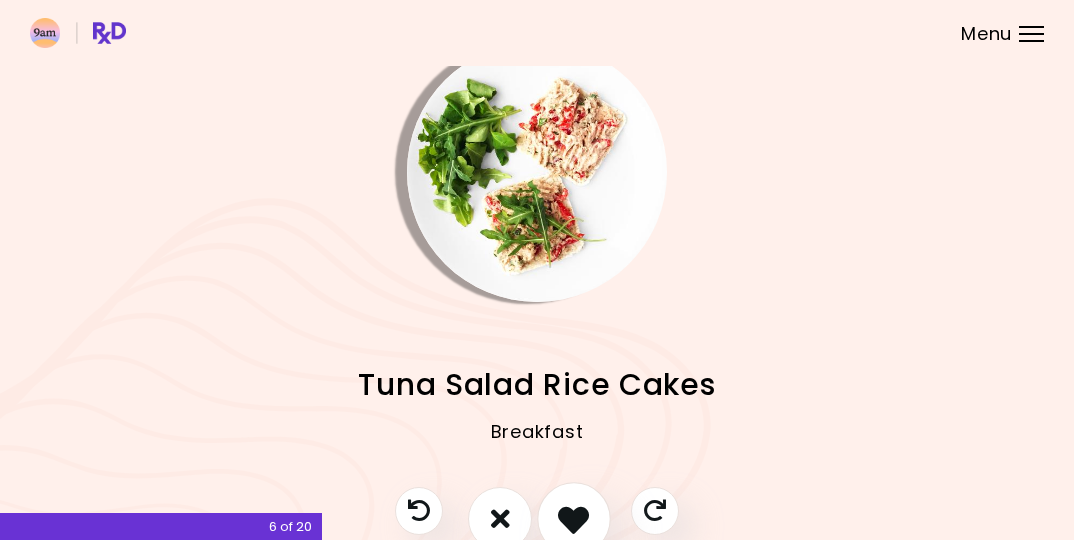 click at bounding box center [573, 518] 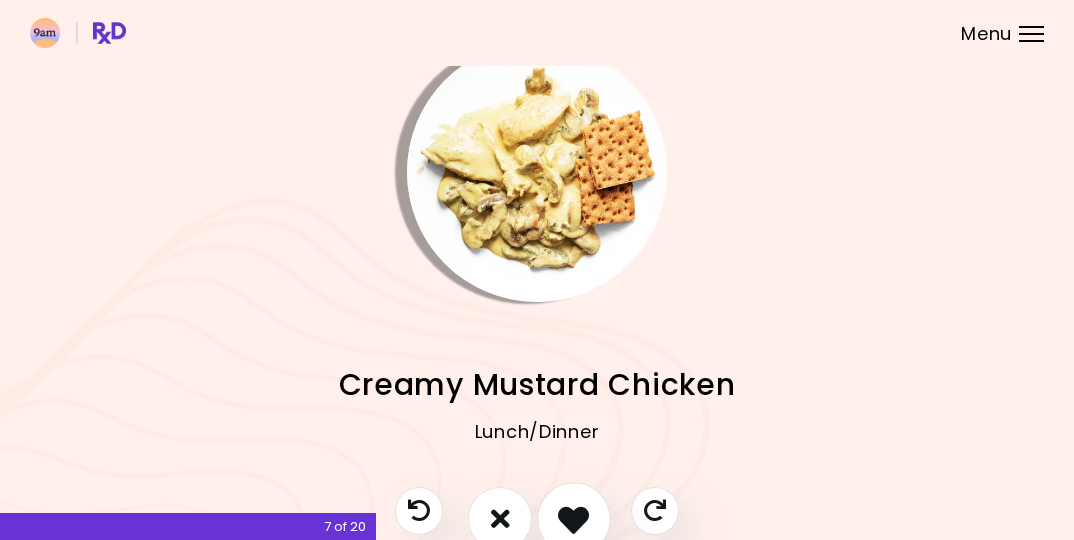 click at bounding box center (573, 518) 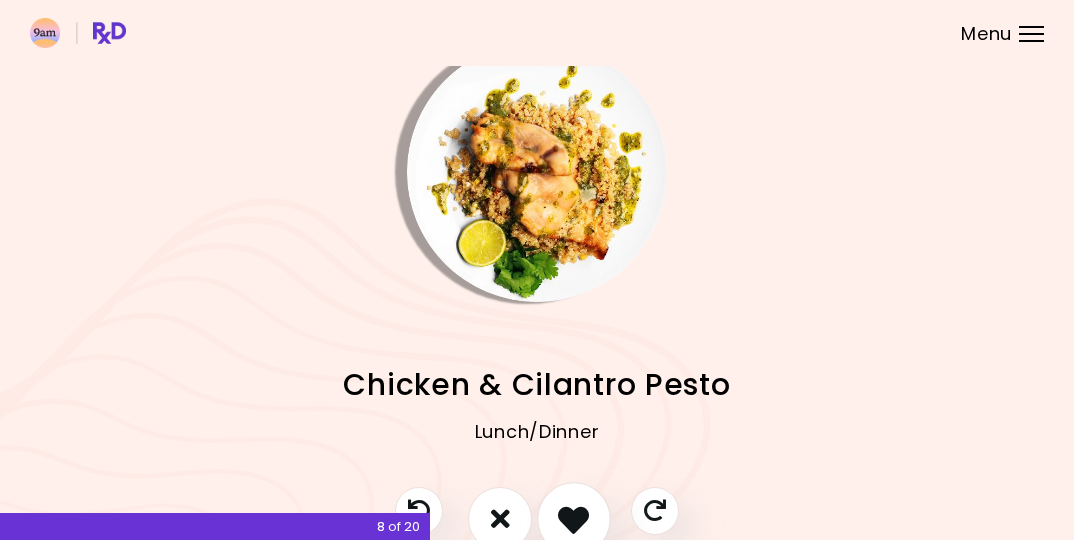 click at bounding box center [573, 518] 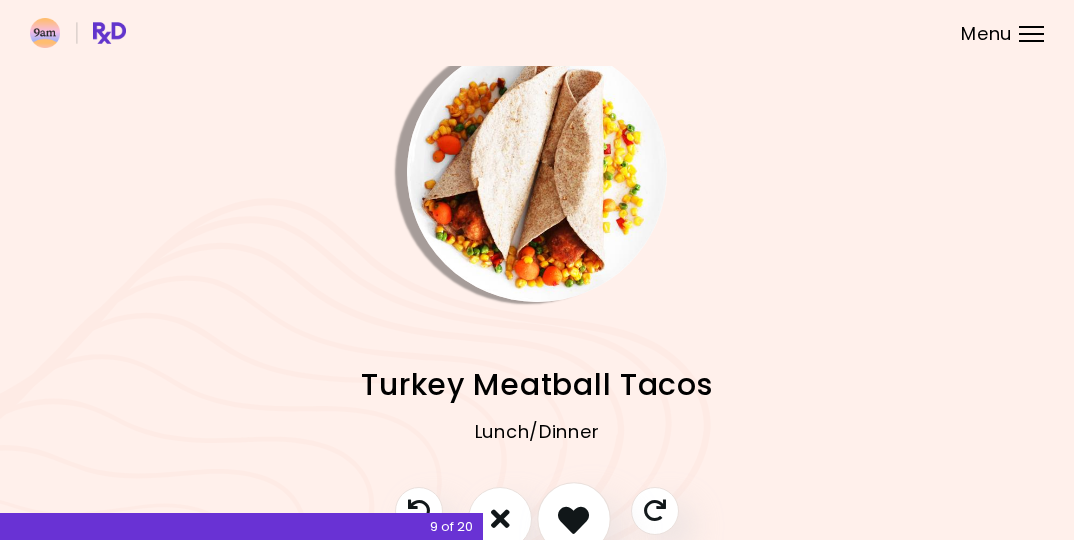 click at bounding box center (573, 518) 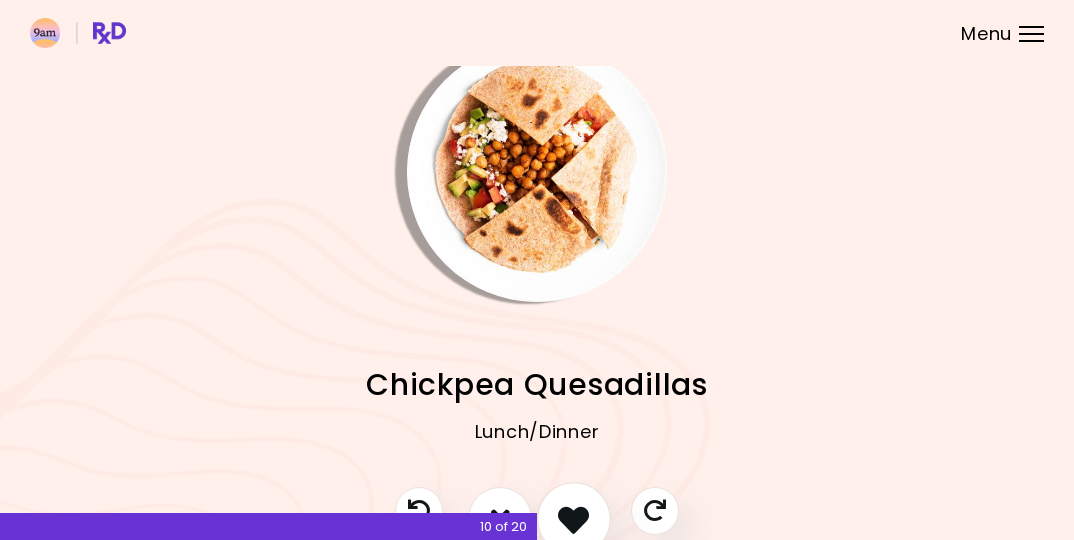click at bounding box center [573, 518] 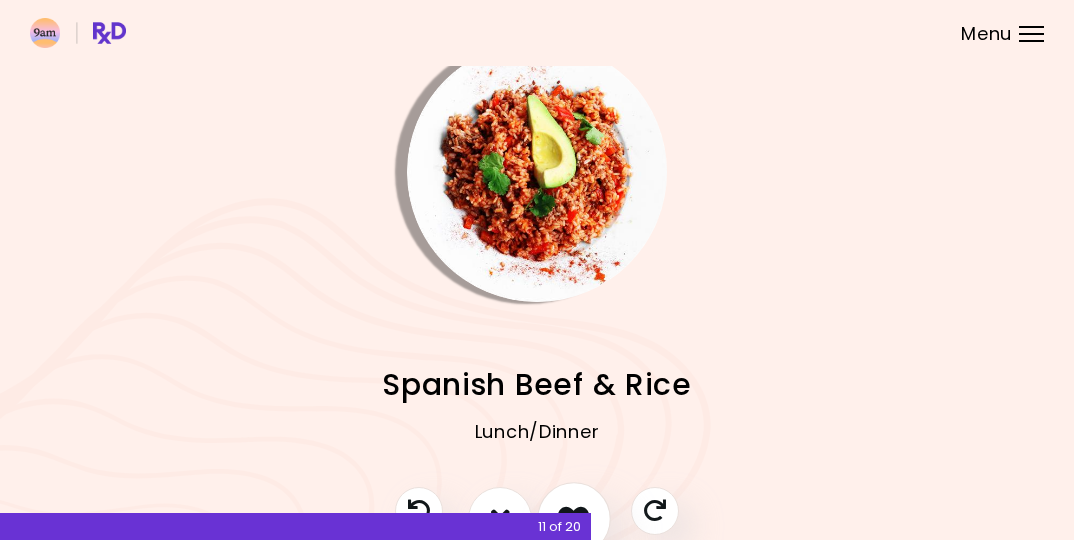 click at bounding box center (573, 518) 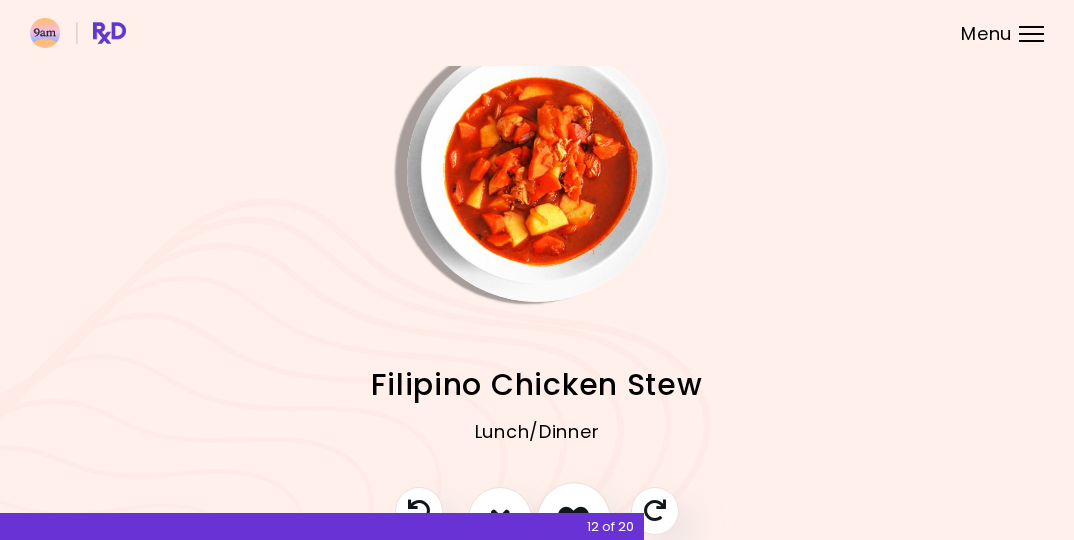 click at bounding box center [574, 519] 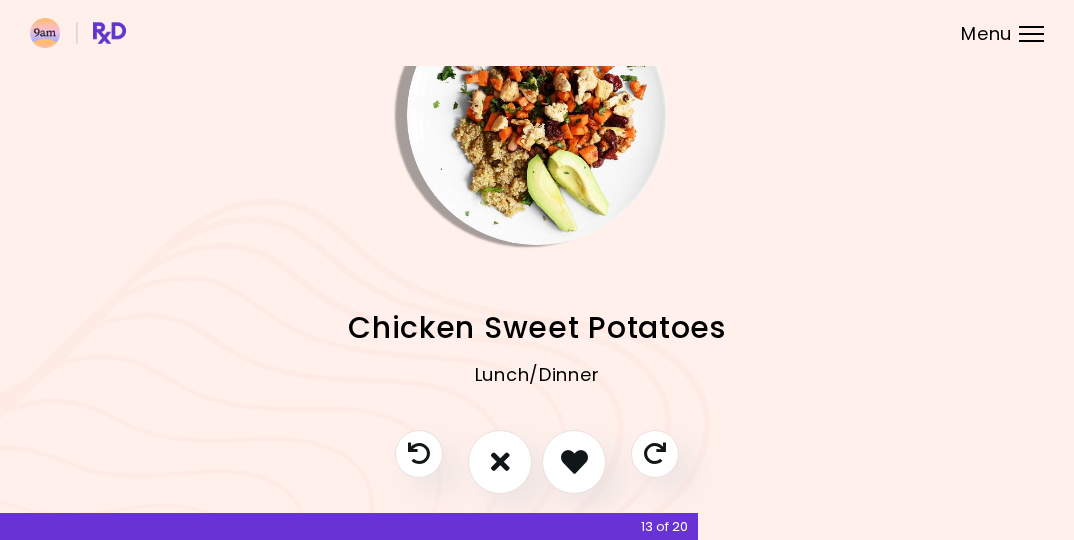 scroll, scrollTop: 101, scrollLeft: 0, axis: vertical 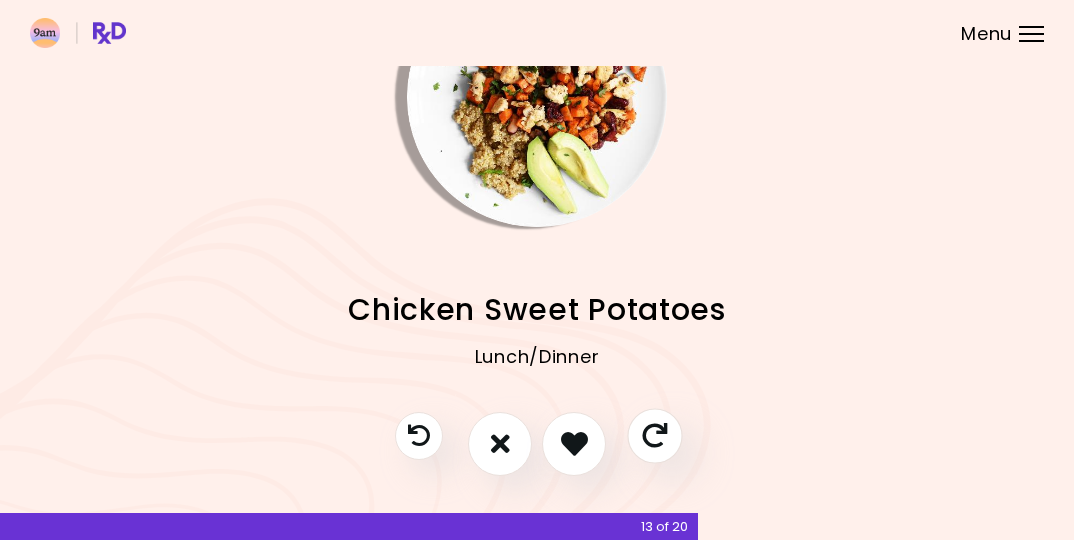 click at bounding box center [654, 435] 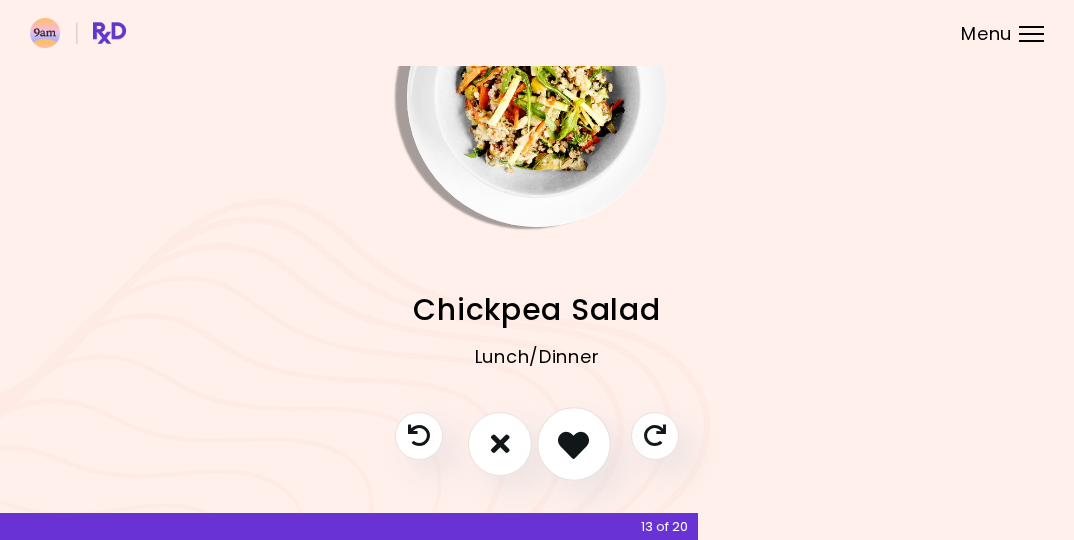 click at bounding box center (573, 443) 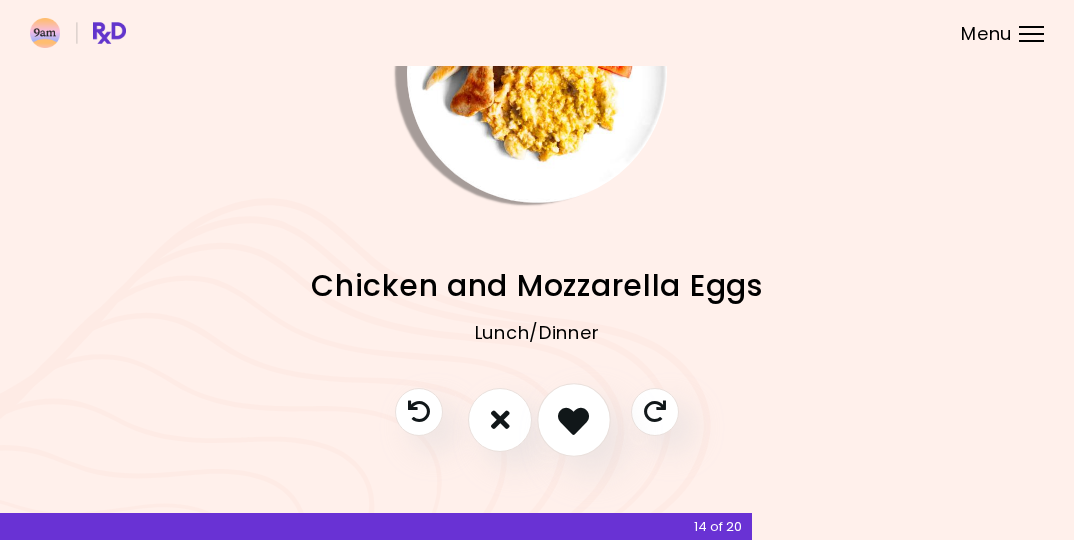 scroll, scrollTop: 124, scrollLeft: 0, axis: vertical 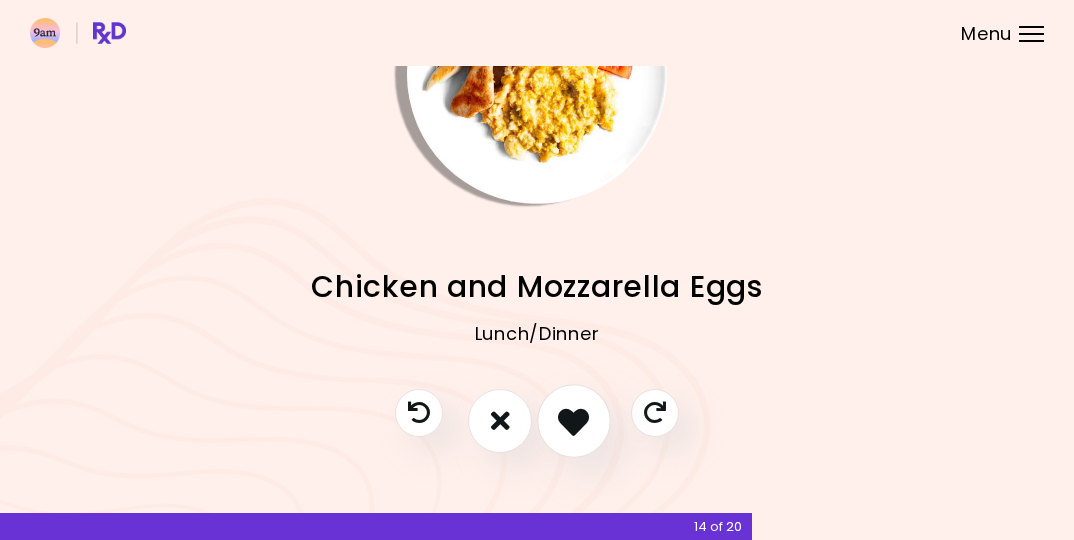 click at bounding box center [573, 420] 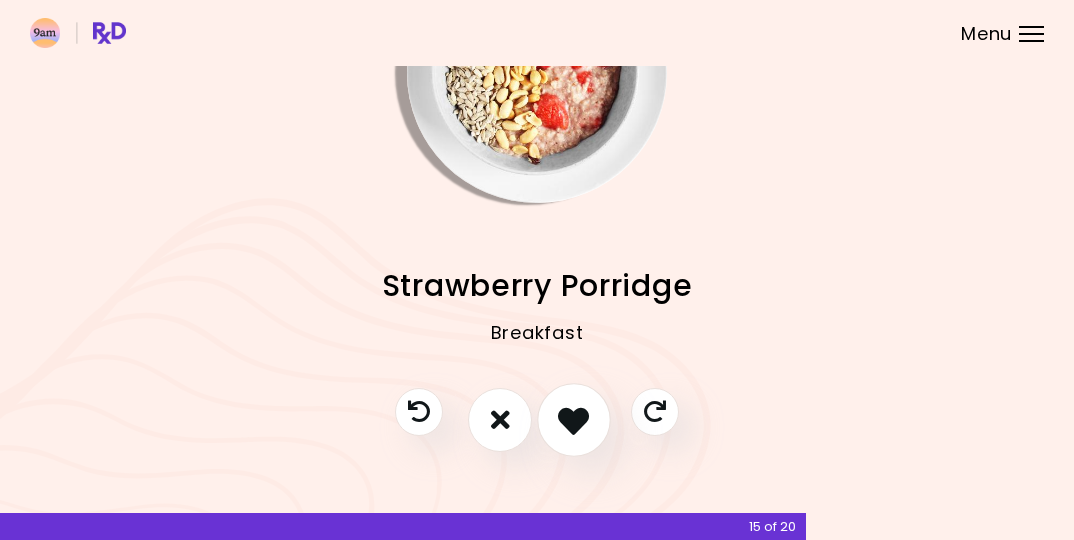 scroll, scrollTop: 124, scrollLeft: 0, axis: vertical 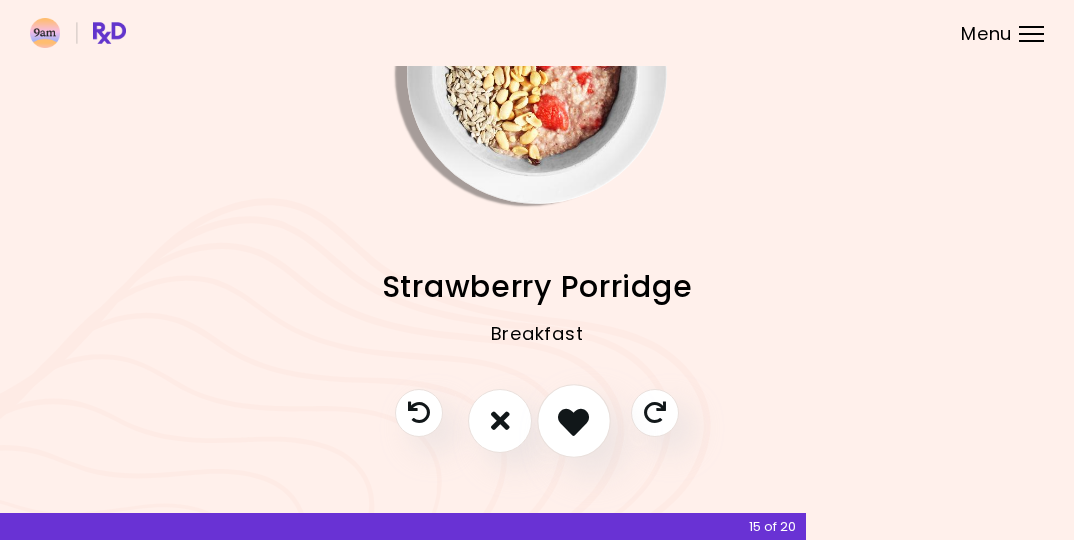 click at bounding box center [573, 420] 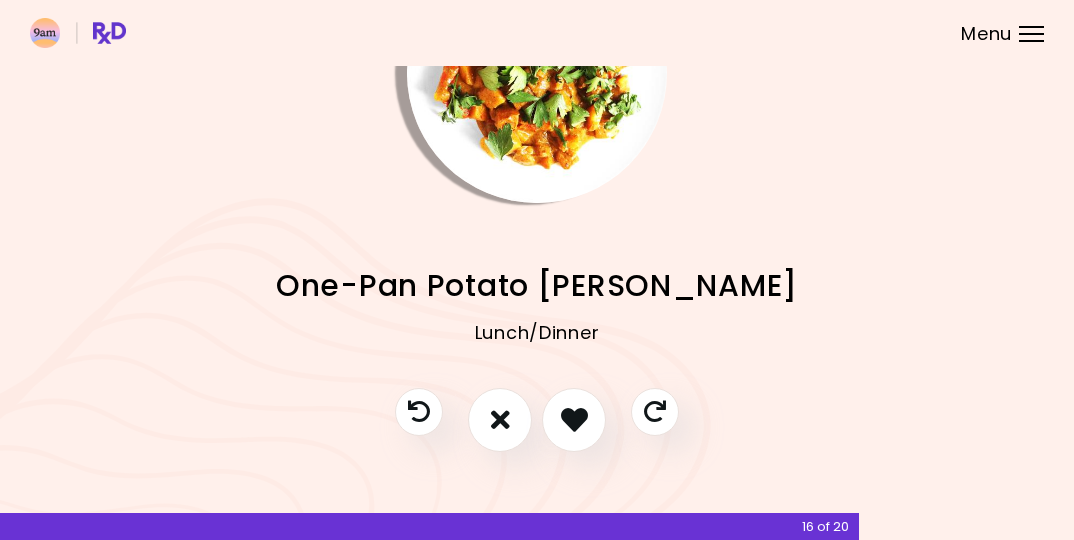 scroll, scrollTop: 124, scrollLeft: 0, axis: vertical 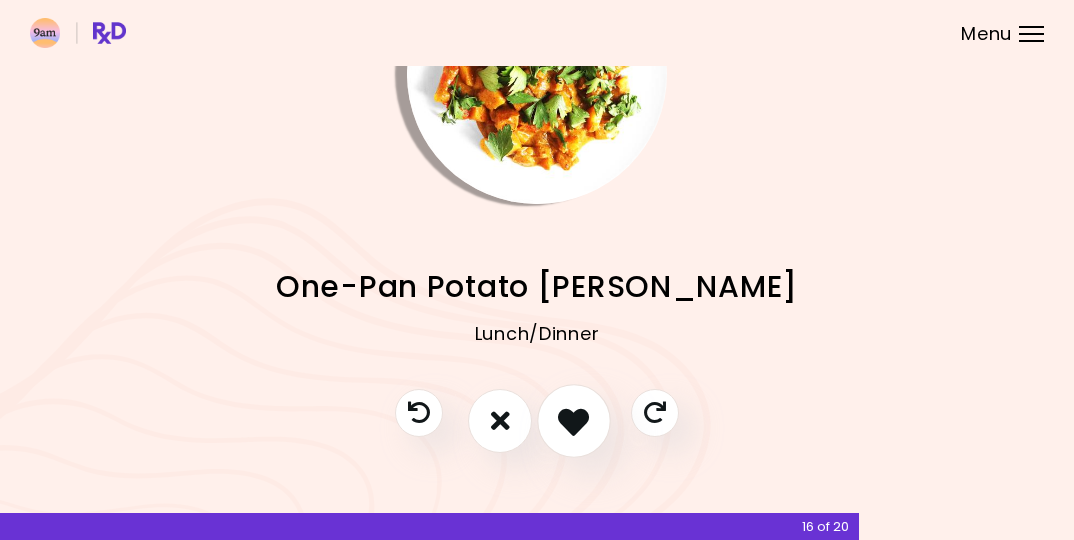 click at bounding box center (573, 420) 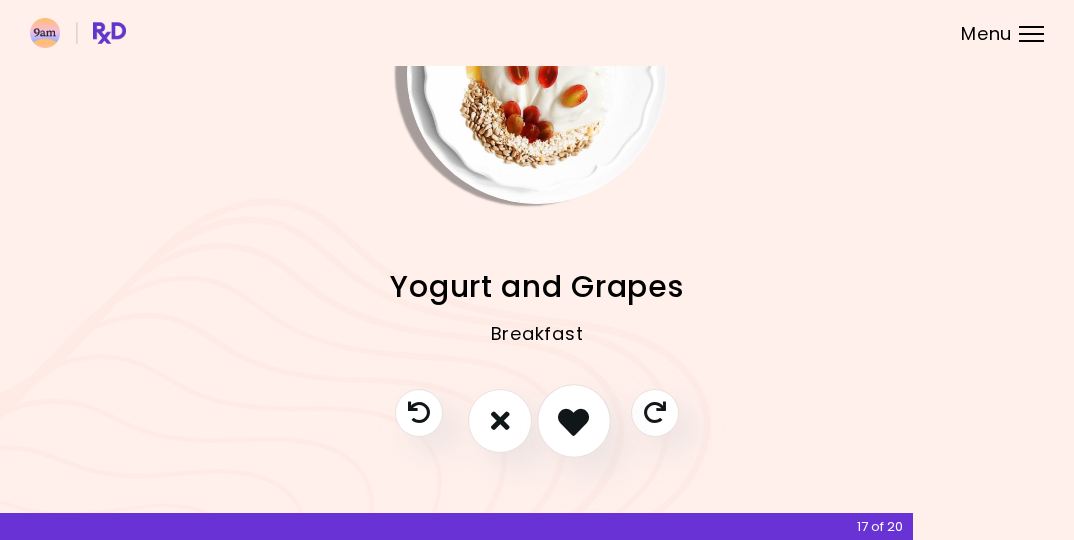click at bounding box center [573, 420] 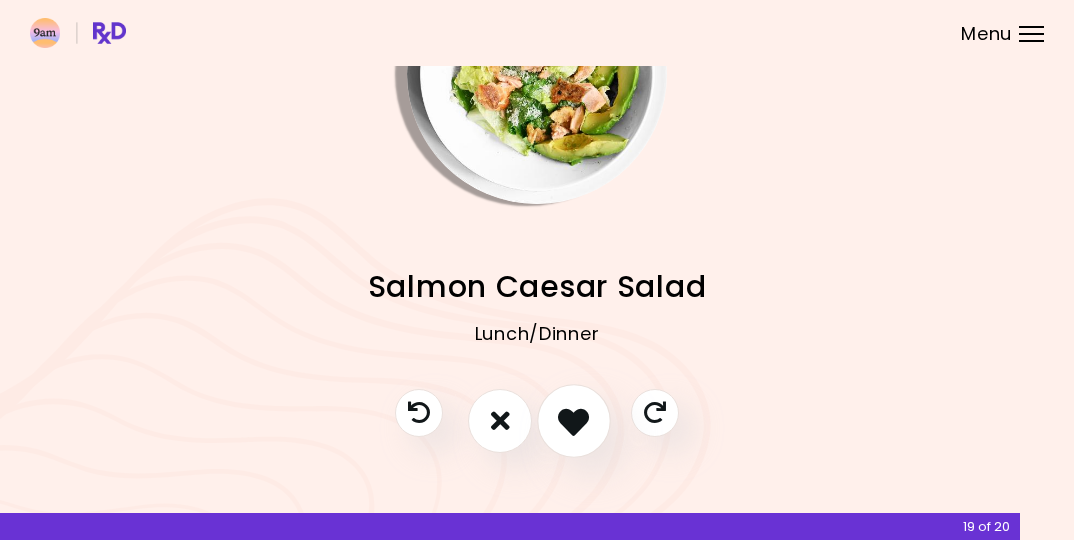 click at bounding box center (573, 420) 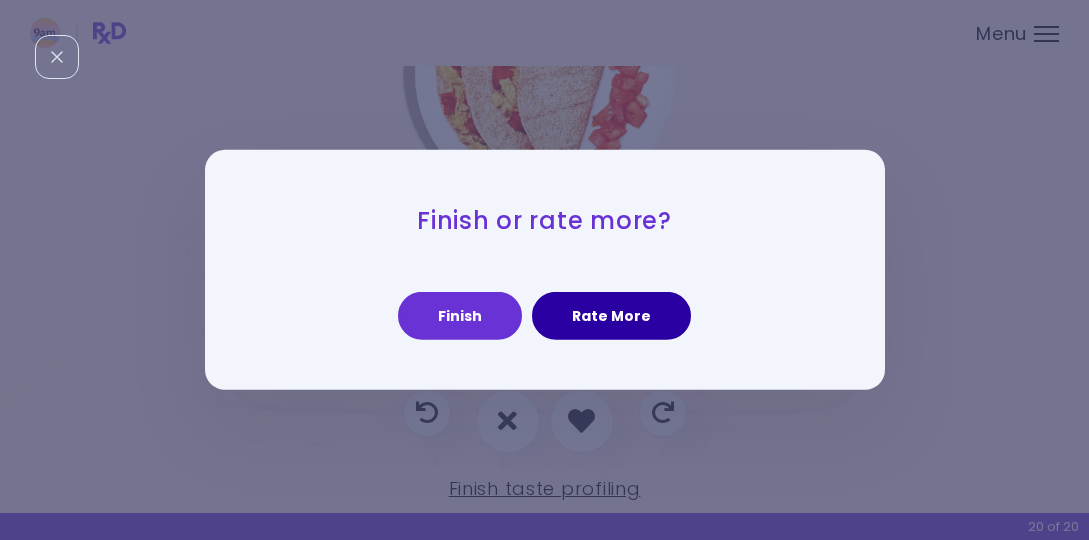 click on "Rate More" at bounding box center [611, 316] 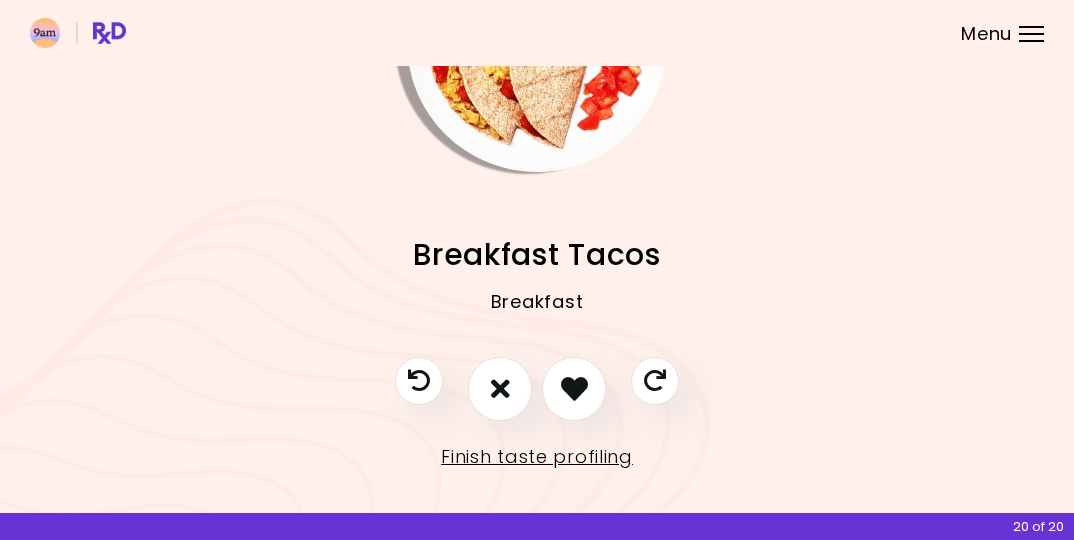 scroll, scrollTop: 155, scrollLeft: 0, axis: vertical 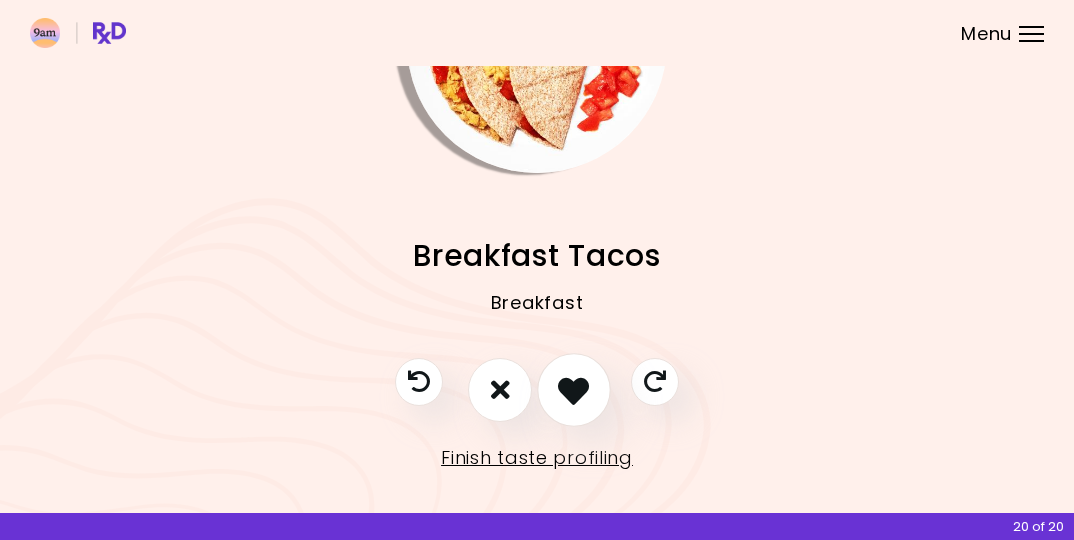 click at bounding box center (573, 389) 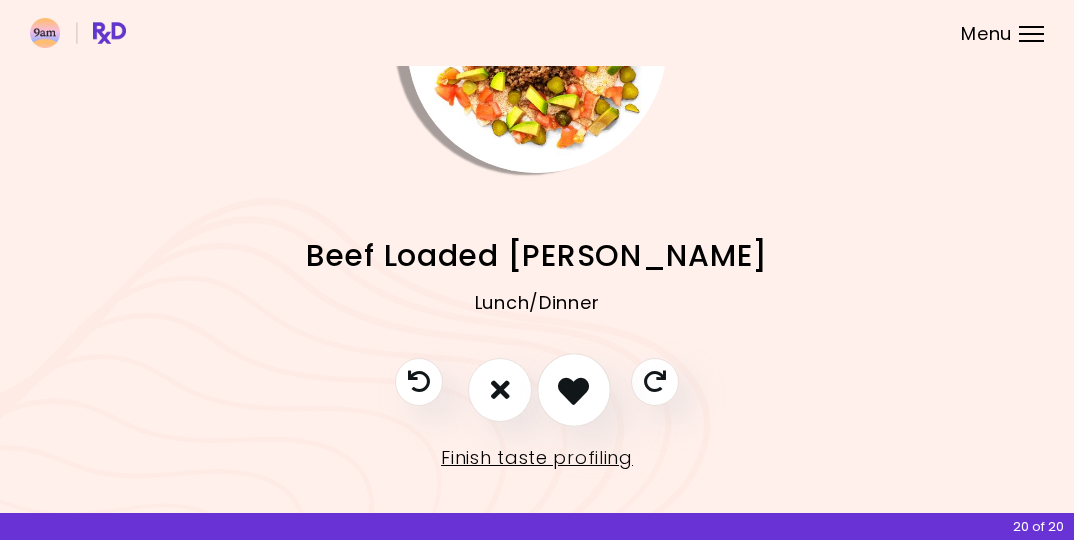 click at bounding box center [573, 389] 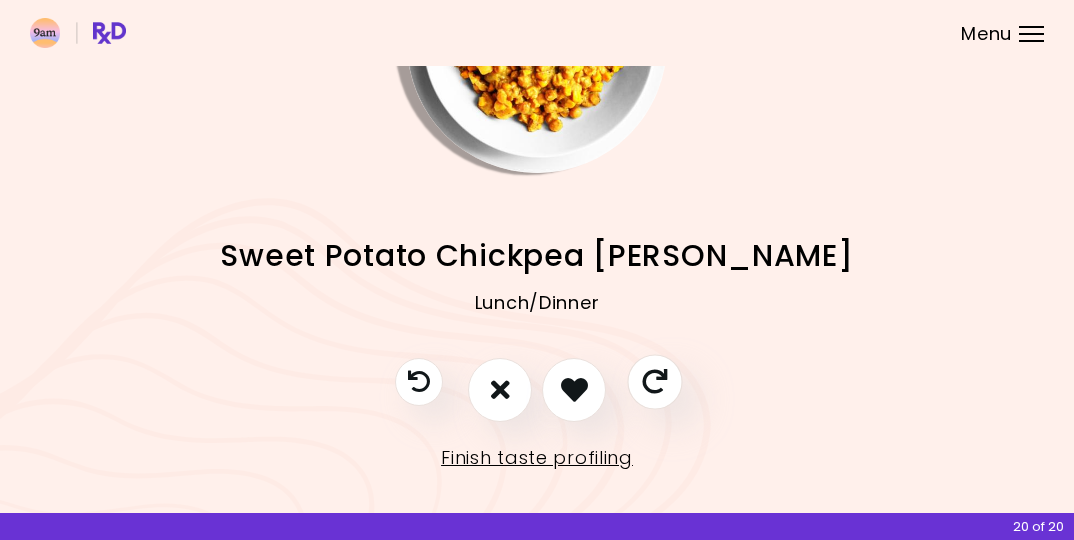 click at bounding box center [654, 381] 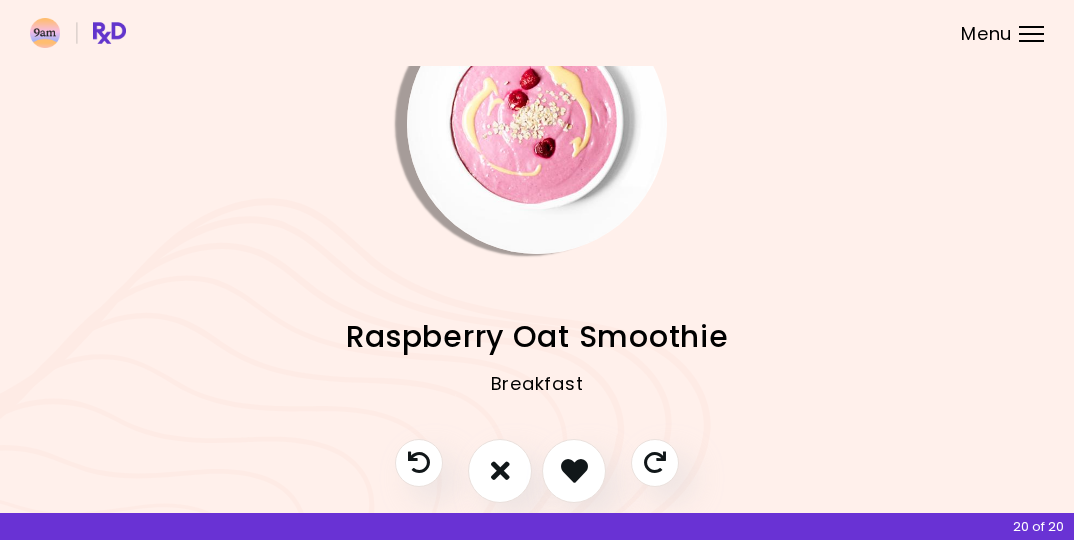 scroll, scrollTop: 75, scrollLeft: 0, axis: vertical 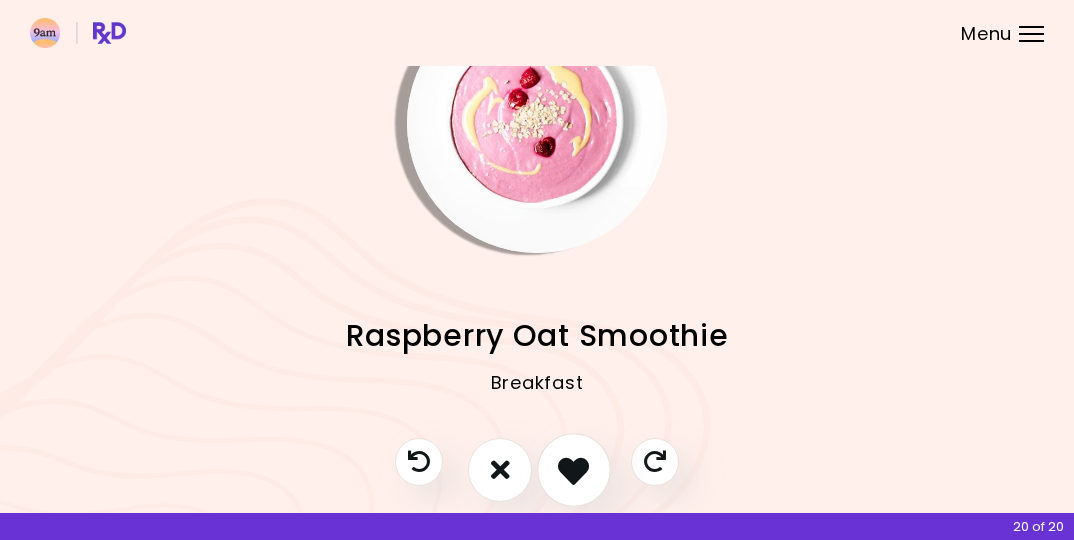 click at bounding box center (573, 469) 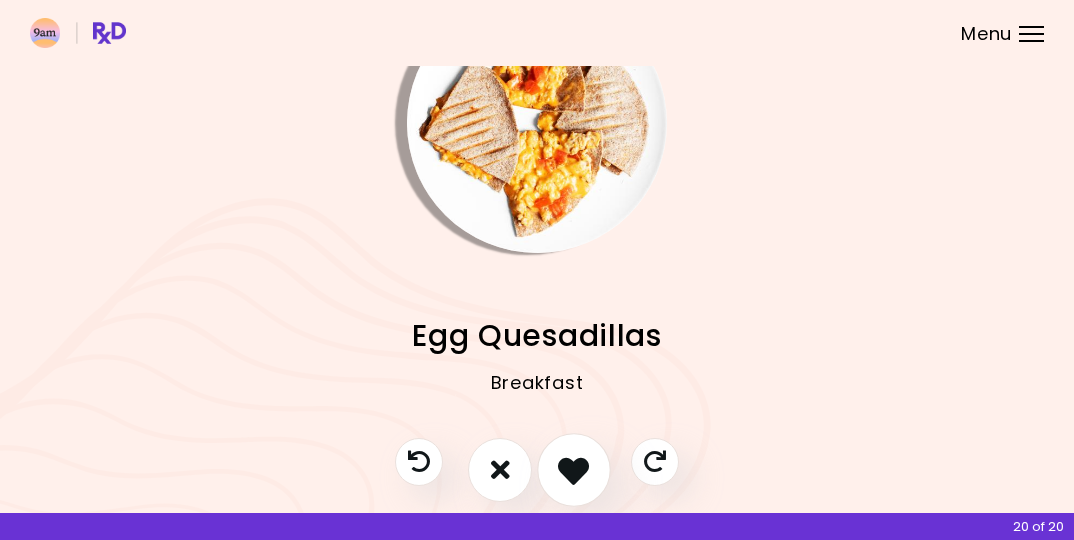click at bounding box center [573, 469] 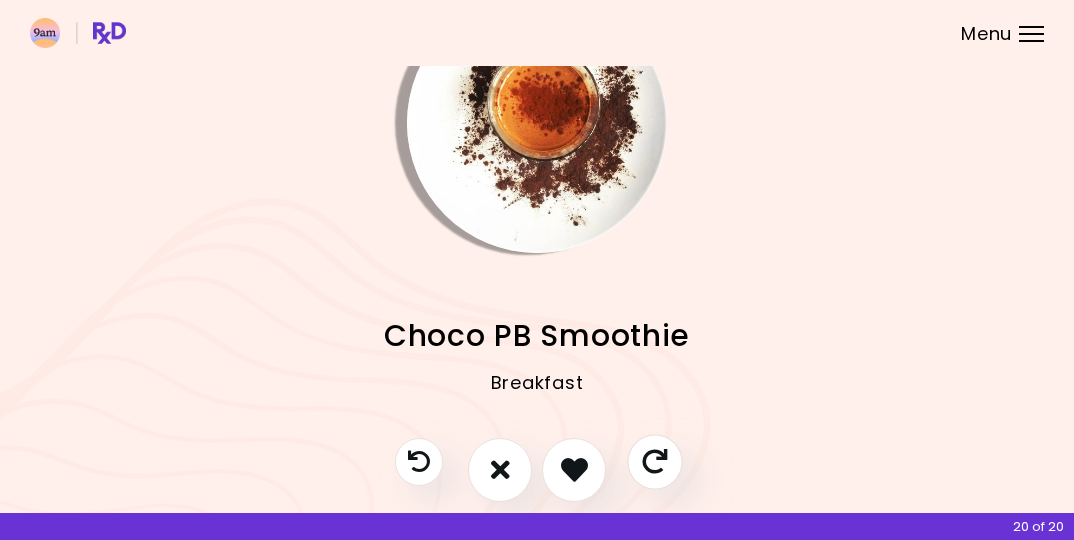 click at bounding box center (654, 461) 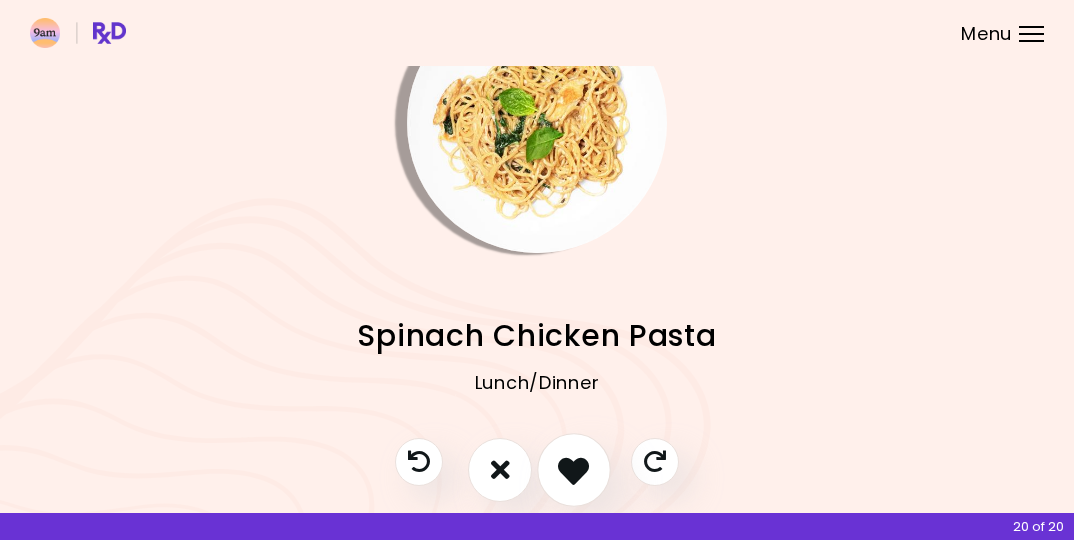click at bounding box center (573, 469) 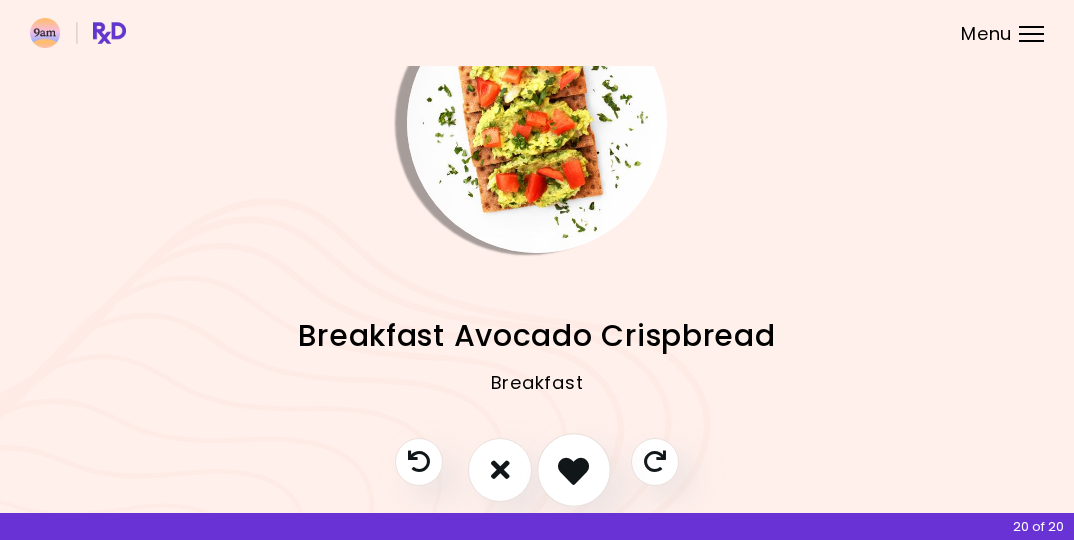 click at bounding box center [573, 469] 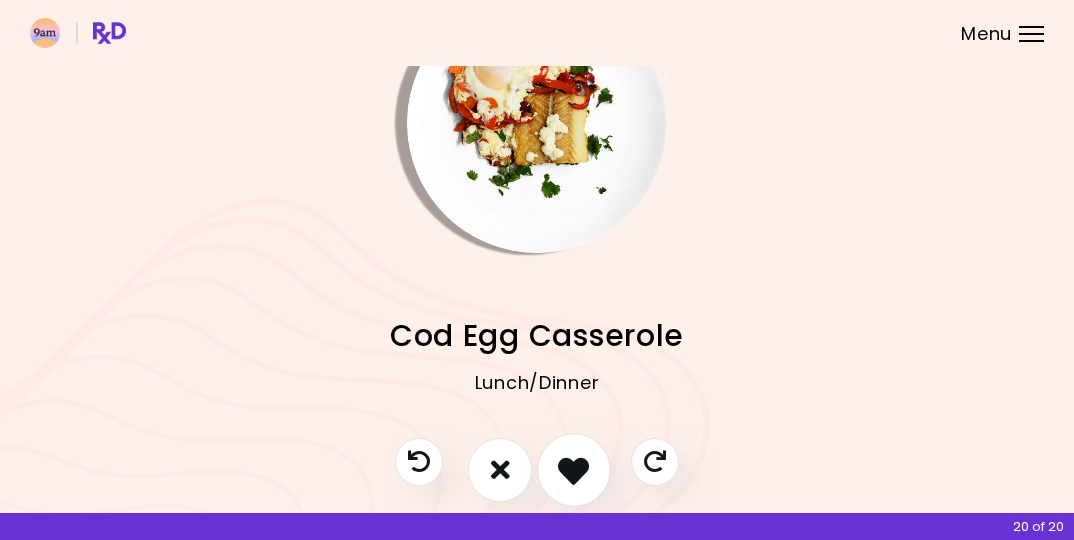 click at bounding box center [573, 469] 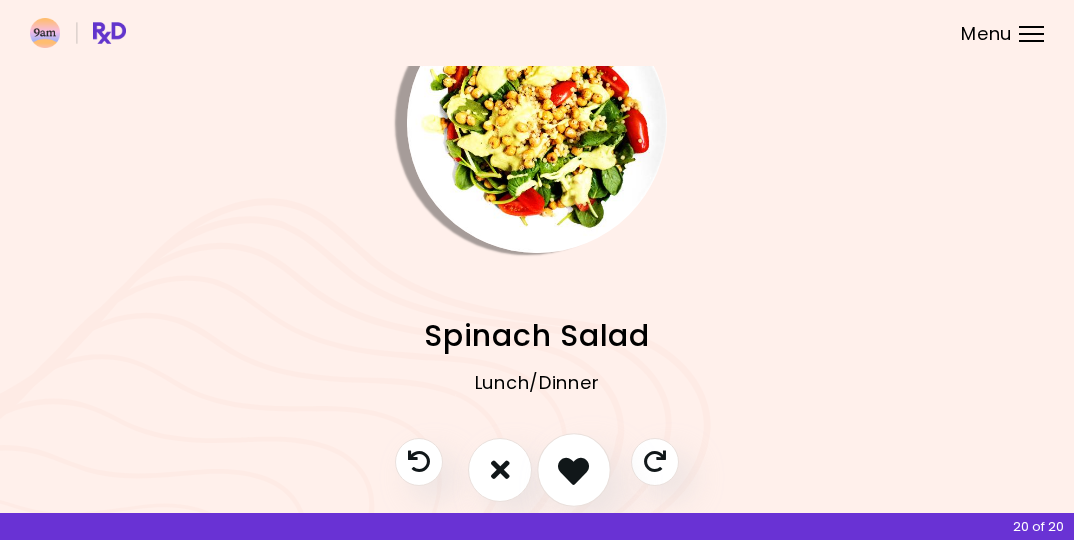 click at bounding box center [573, 469] 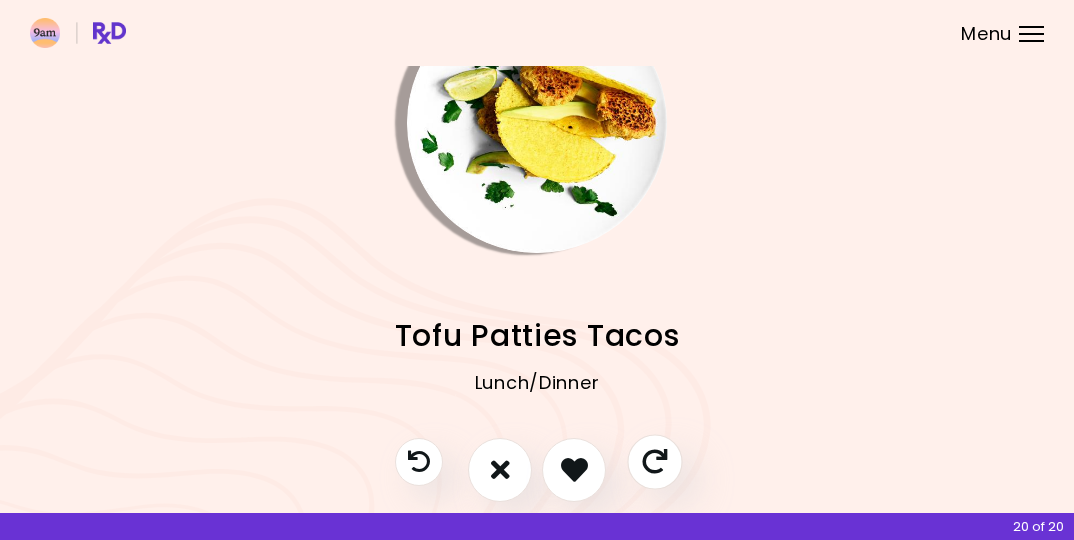 click at bounding box center (654, 461) 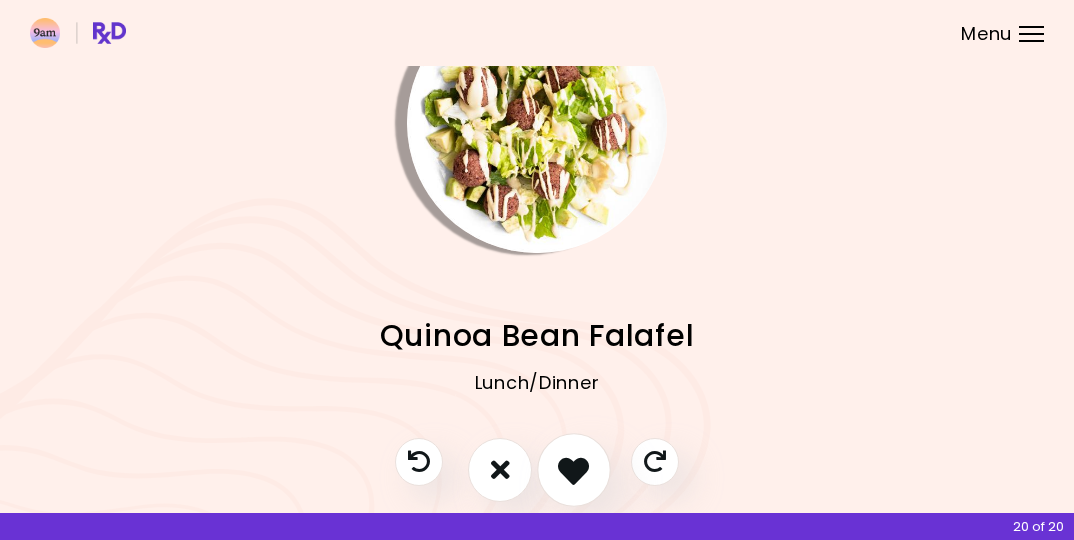 click at bounding box center (573, 469) 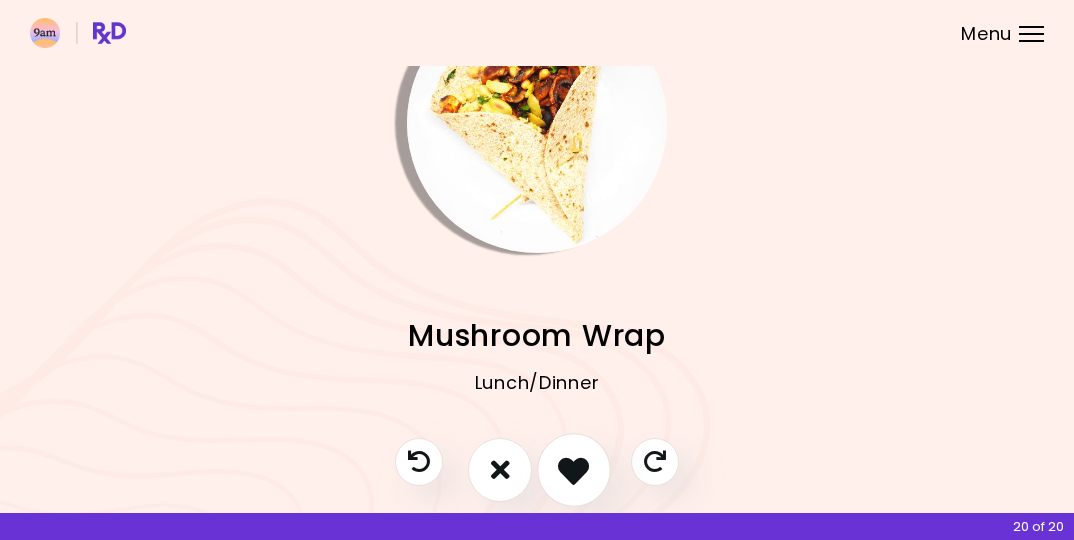 click at bounding box center (573, 469) 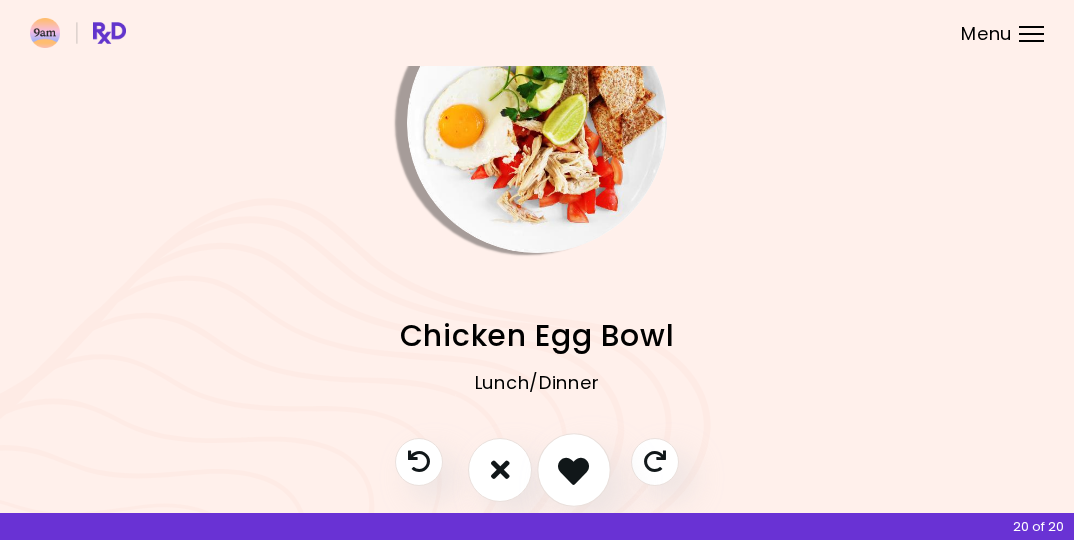 click at bounding box center (573, 469) 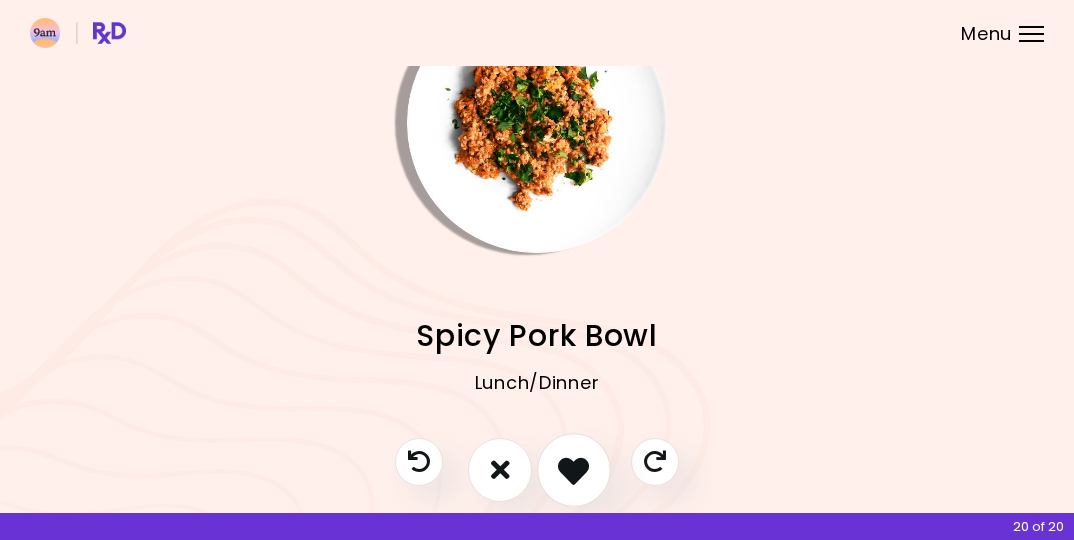 click at bounding box center (573, 469) 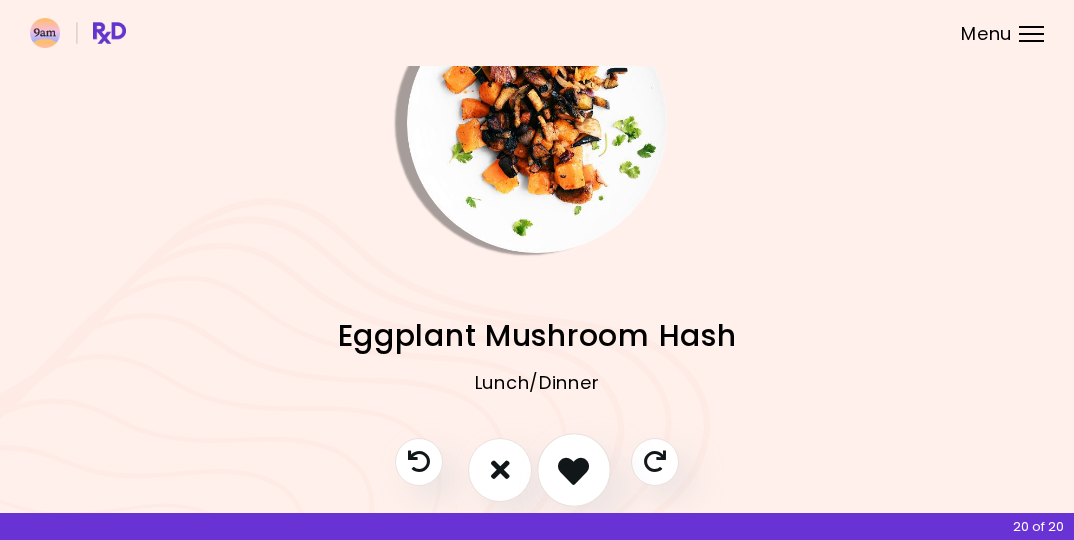 click at bounding box center [573, 469] 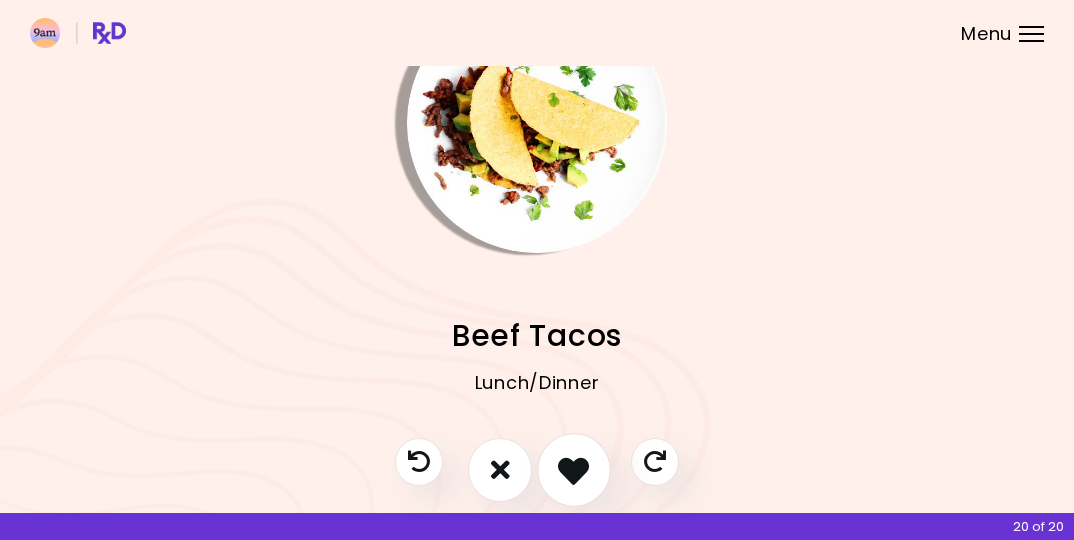 click at bounding box center (573, 469) 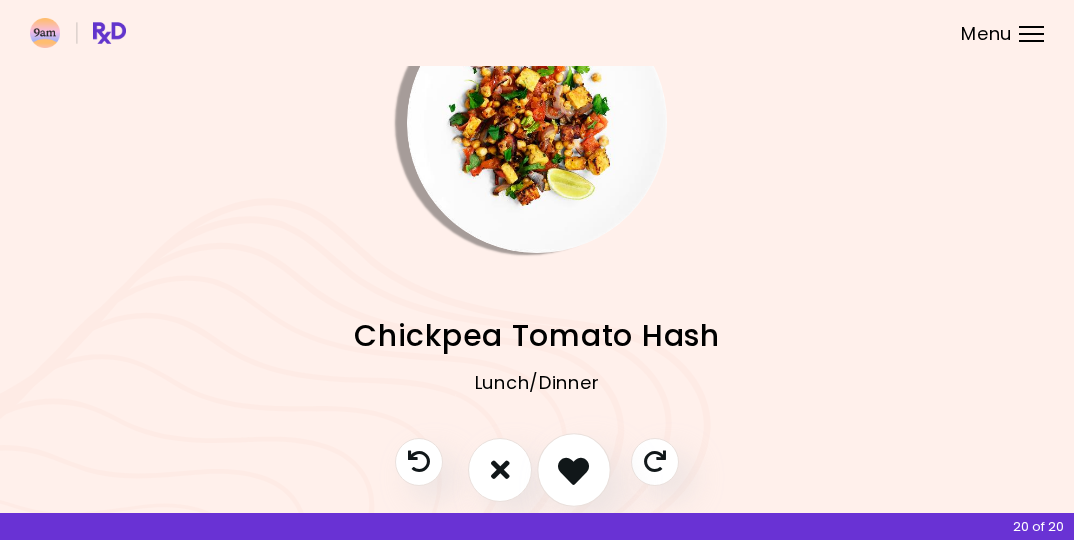 click at bounding box center [573, 469] 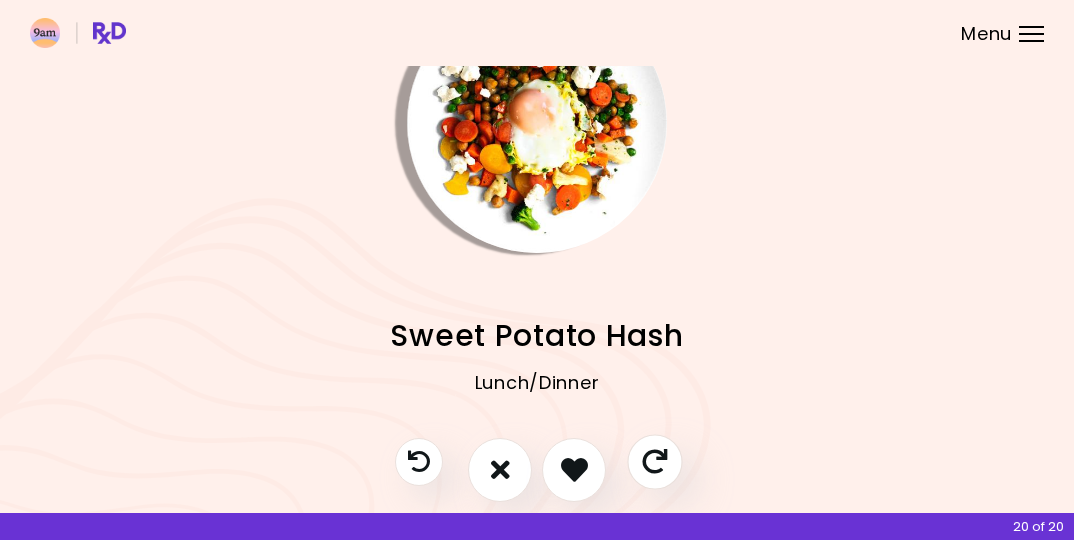 click at bounding box center [654, 461] 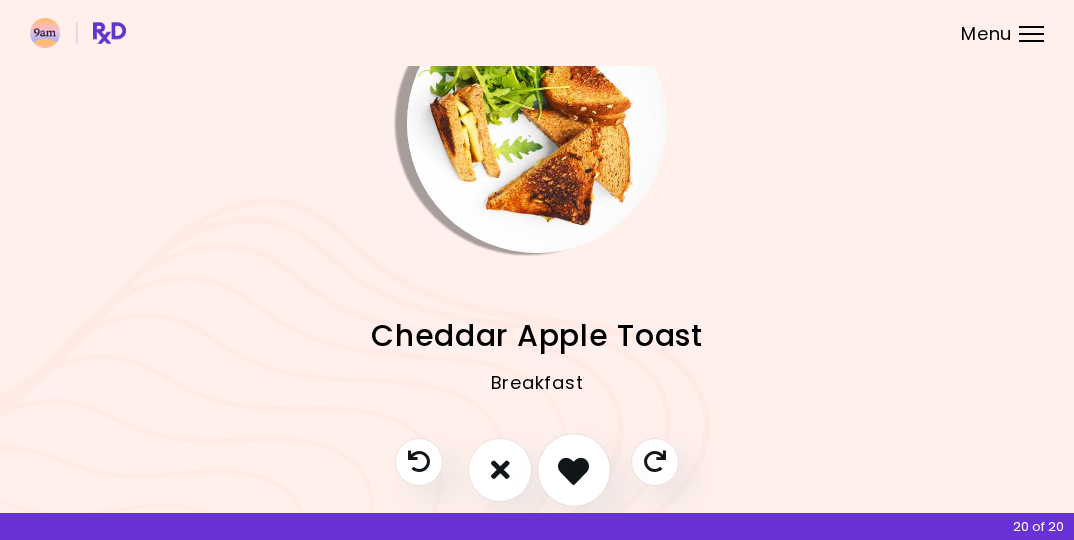 click at bounding box center (573, 469) 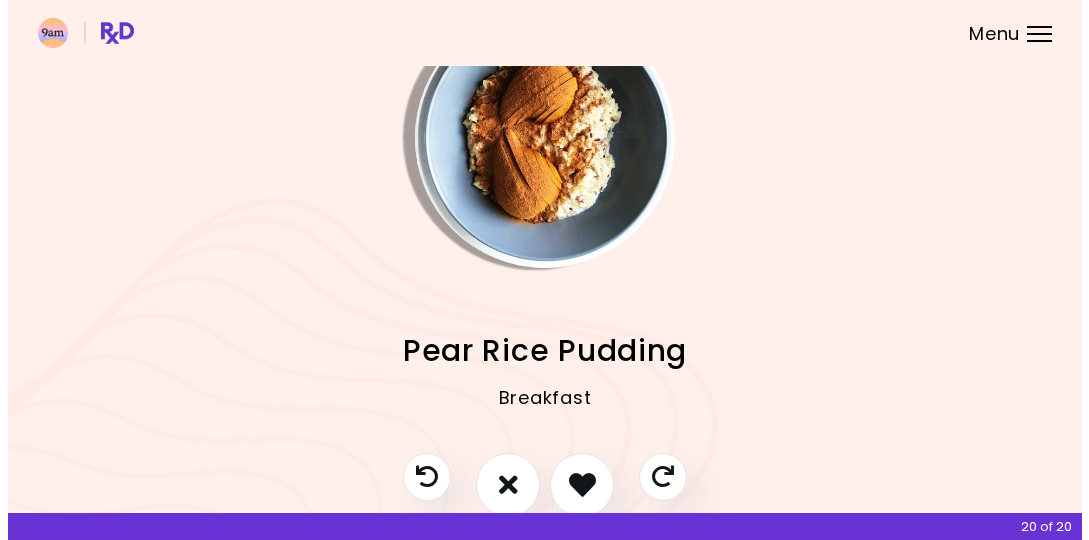 scroll, scrollTop: 84, scrollLeft: 0, axis: vertical 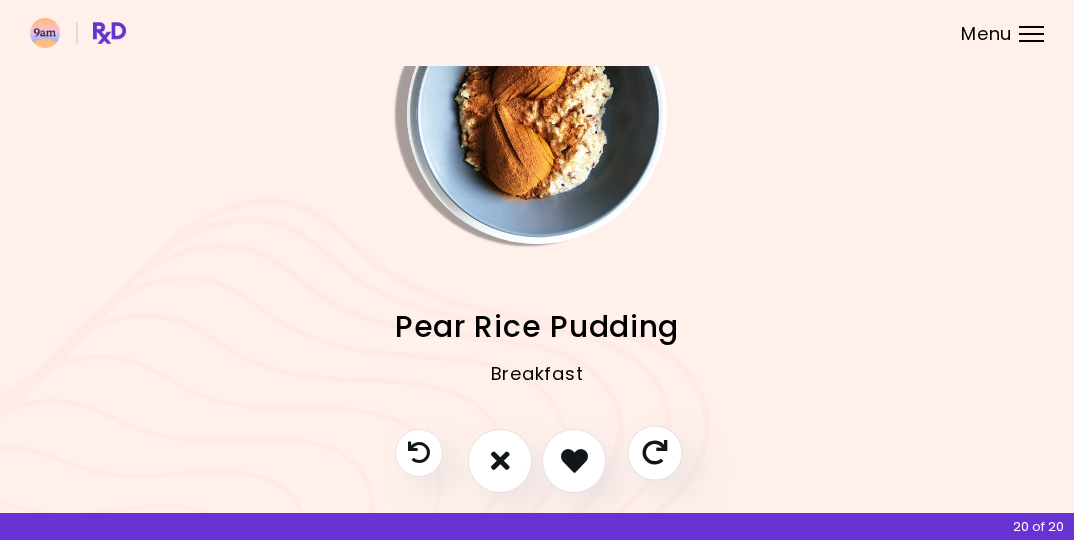 click at bounding box center (654, 452) 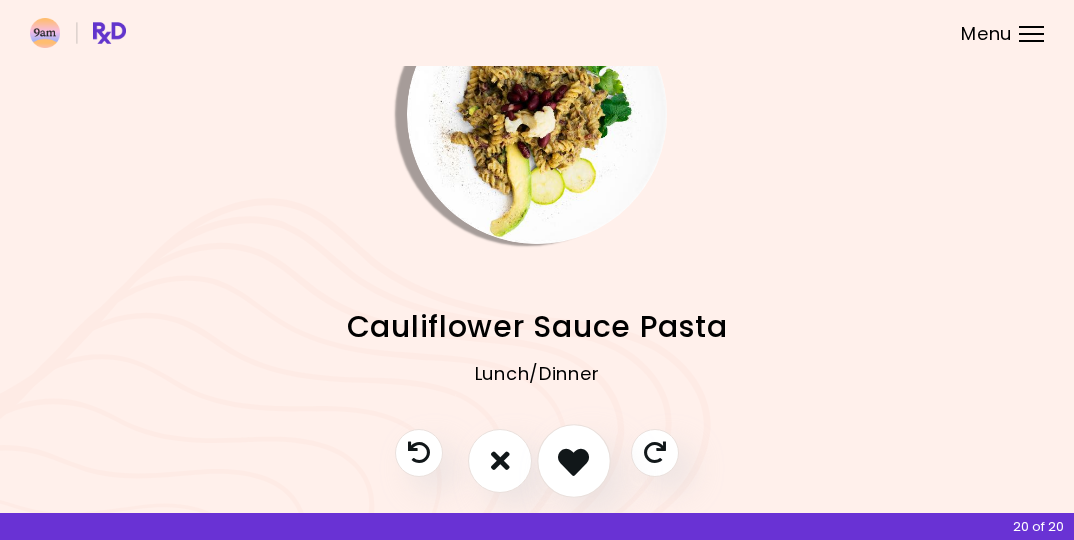 click at bounding box center (573, 460) 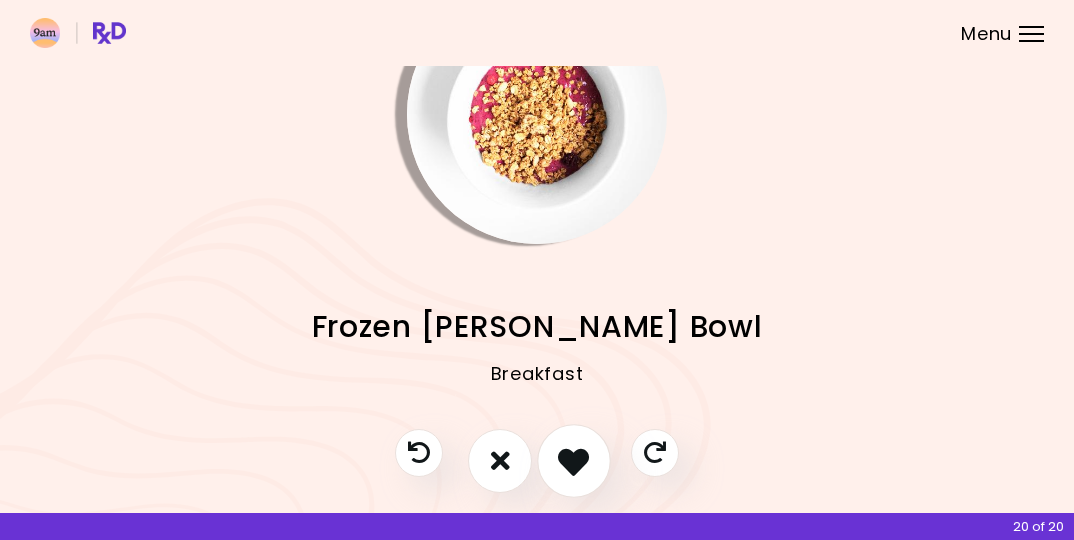 click at bounding box center [573, 460] 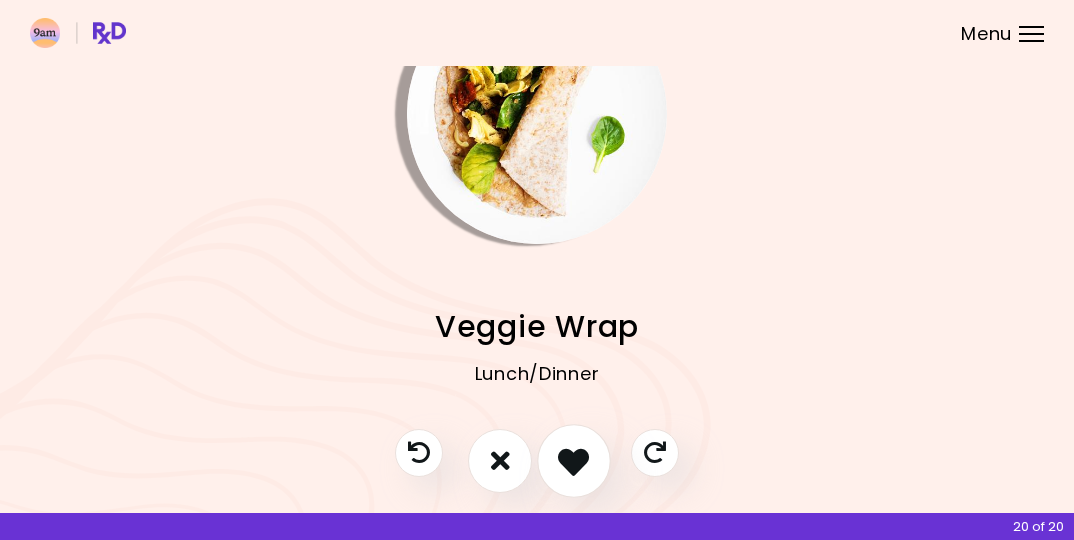 click at bounding box center [573, 460] 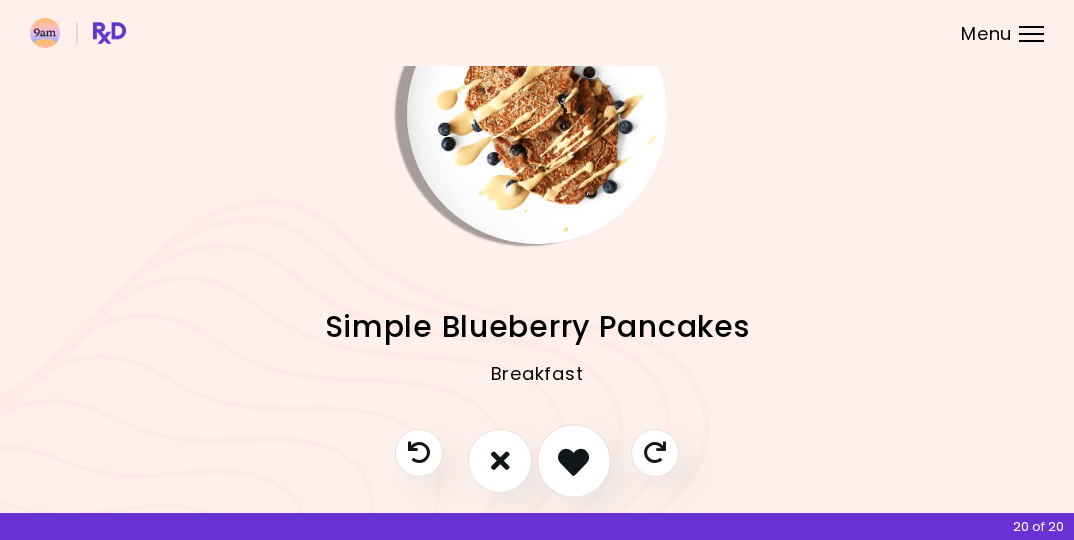 click at bounding box center [573, 460] 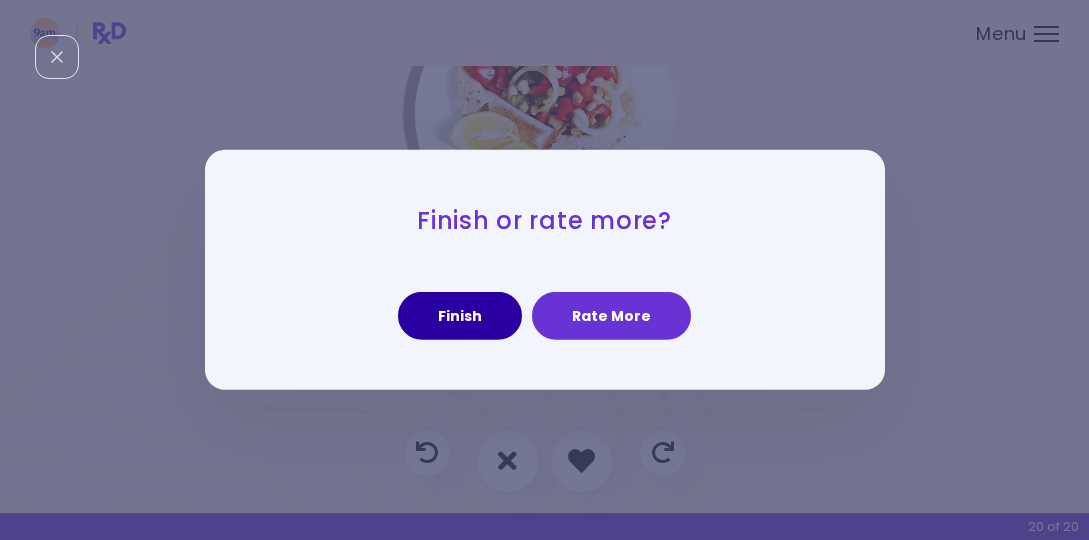 click on "Finish" at bounding box center [460, 316] 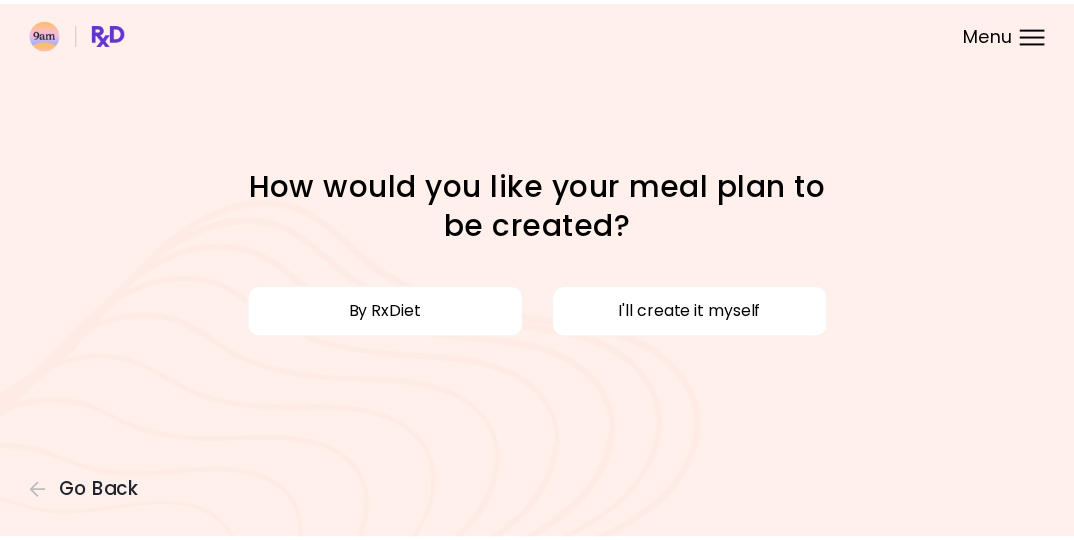 scroll, scrollTop: 0, scrollLeft: 0, axis: both 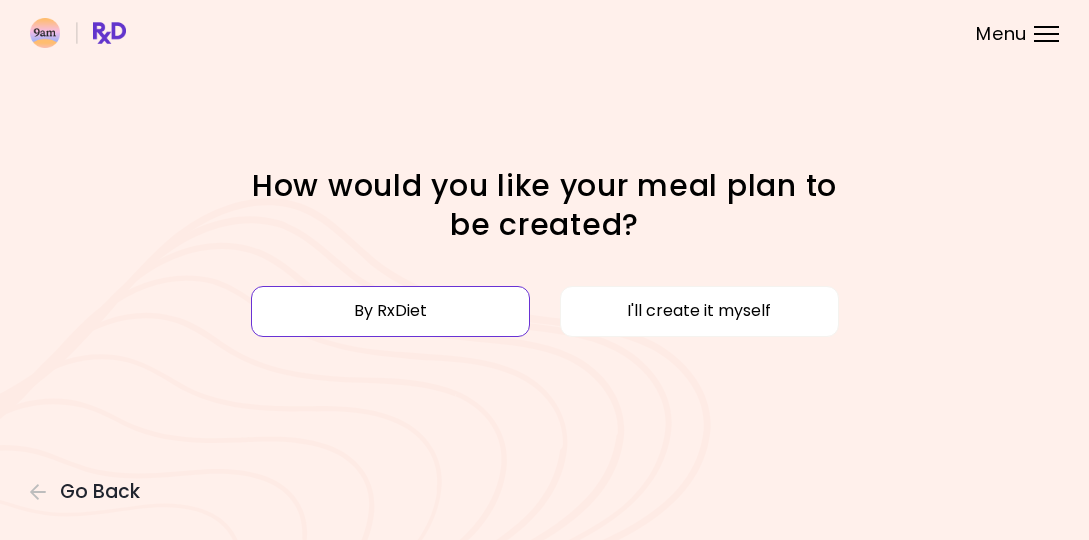 click on "By RxDiet" at bounding box center (390, 311) 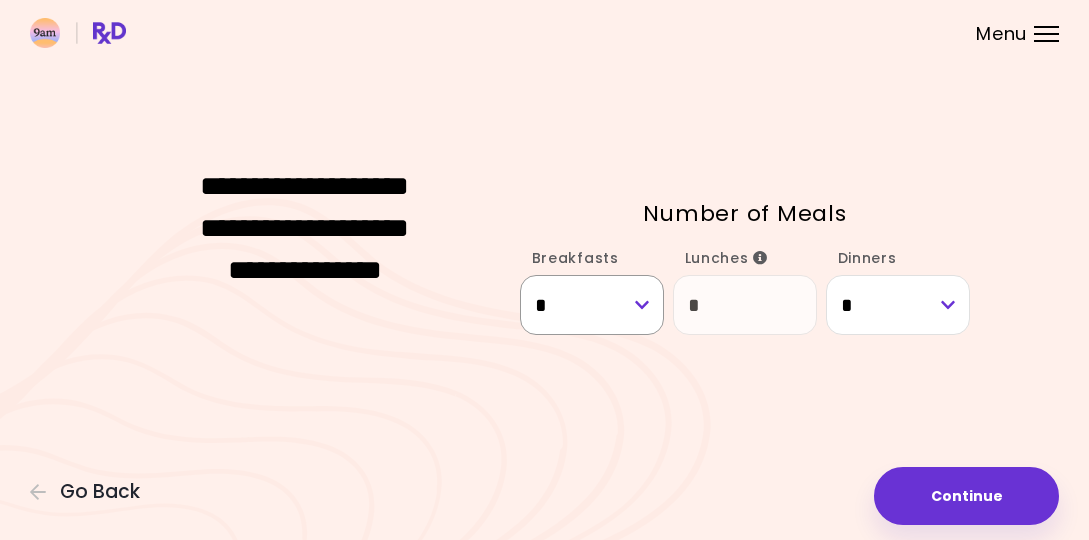 select on "*" 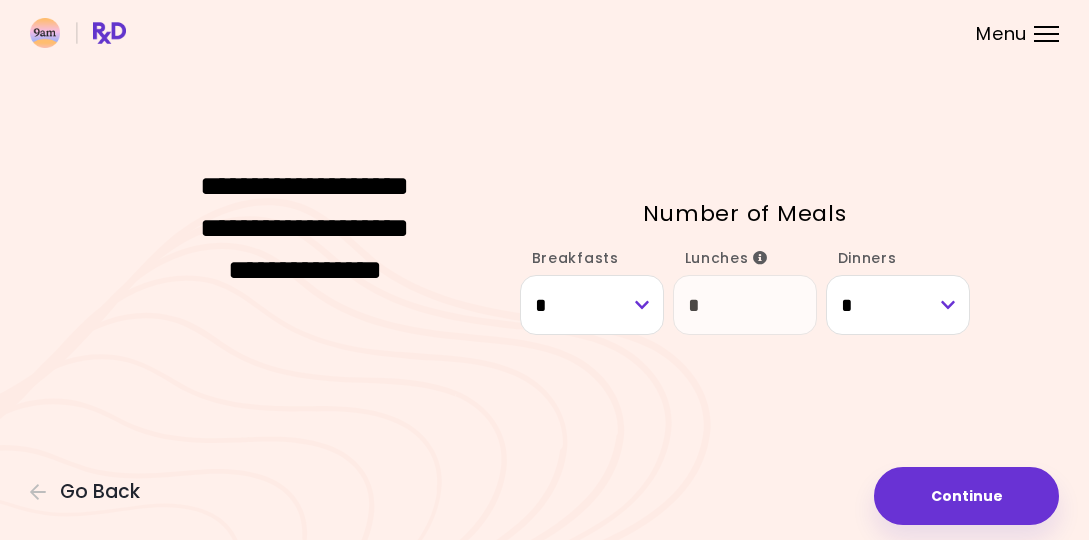 click on "**********" at bounding box center (544, 270) 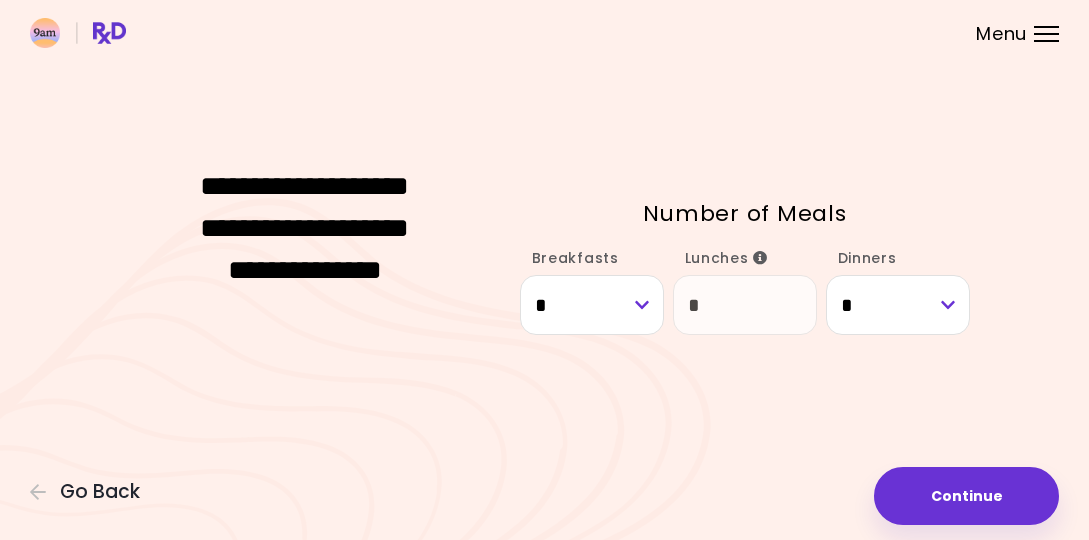 click at bounding box center (760, 258) 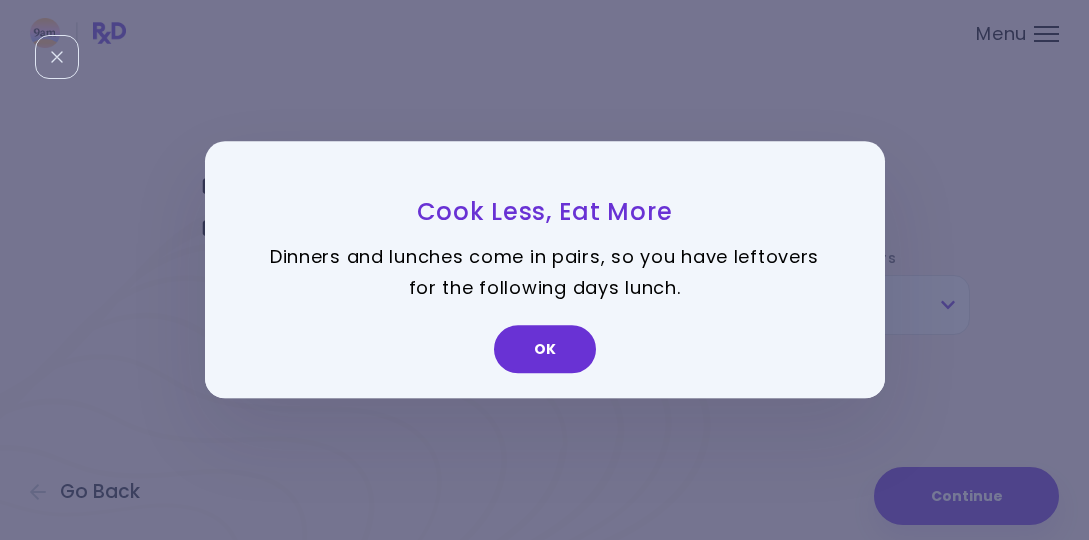 click on "Cook Less, Eat More Dinners and lunches come in pairs, so you have leftovers for the following days lunch. OK" at bounding box center (544, 270) 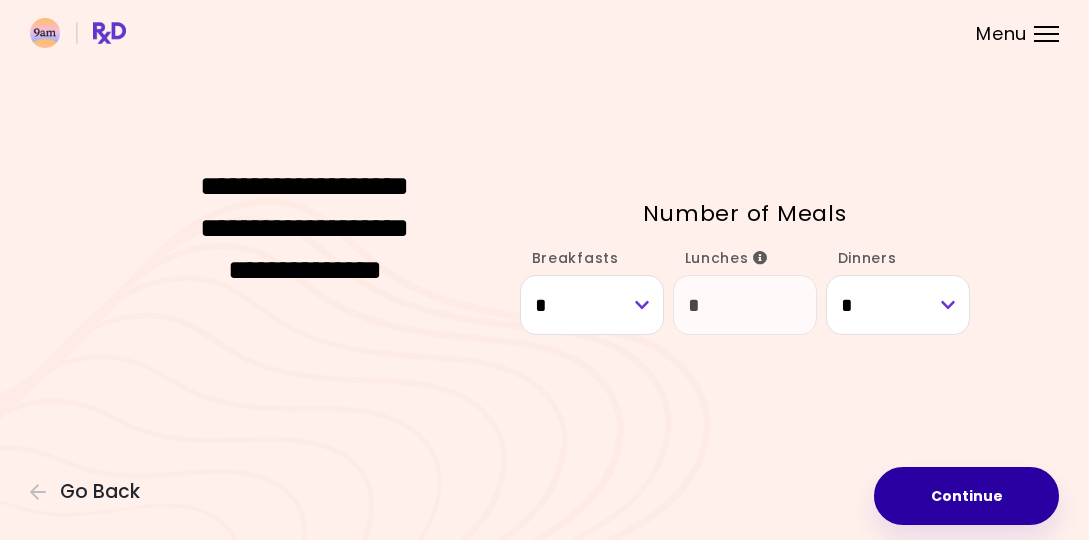 click on "Continue" at bounding box center (966, 496) 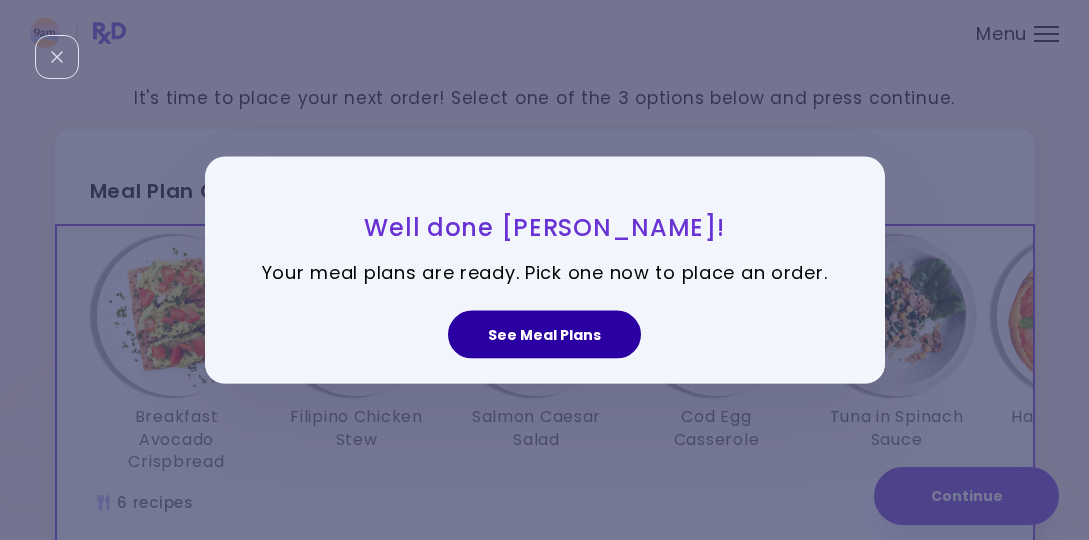 click on "See Meal Plans" at bounding box center (544, 334) 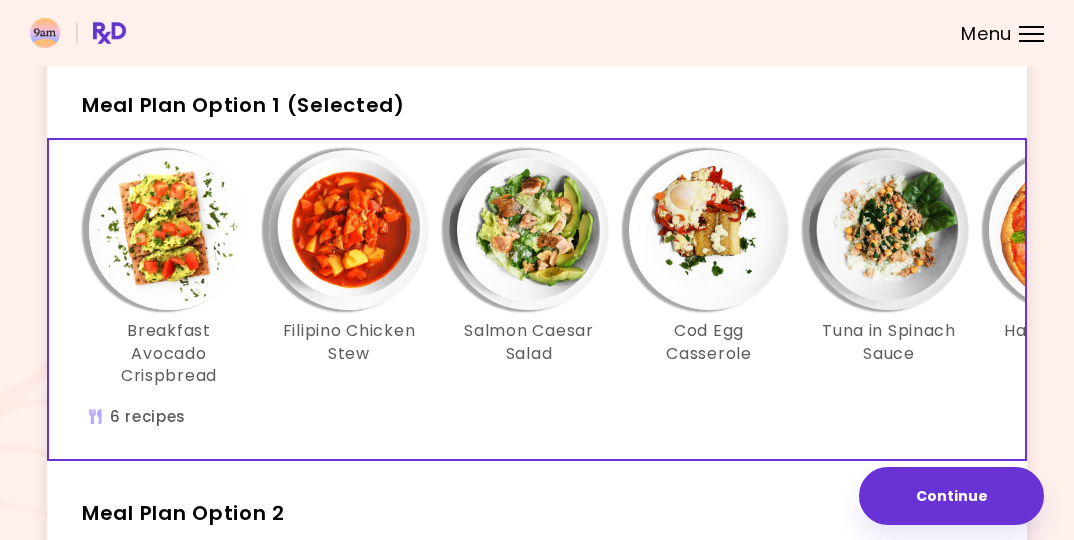 scroll, scrollTop: 91, scrollLeft: 0, axis: vertical 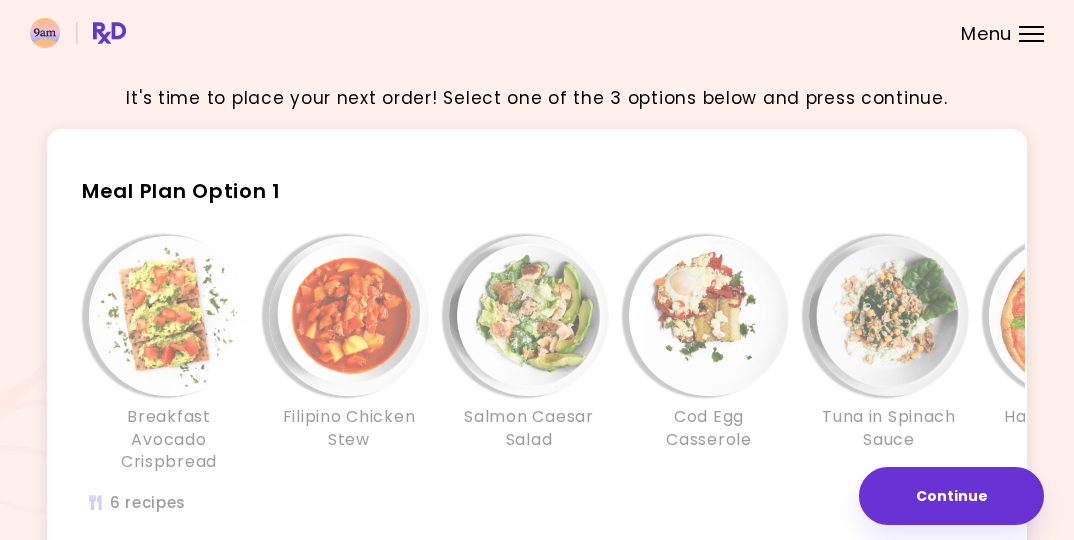 click at bounding box center (709, 316) 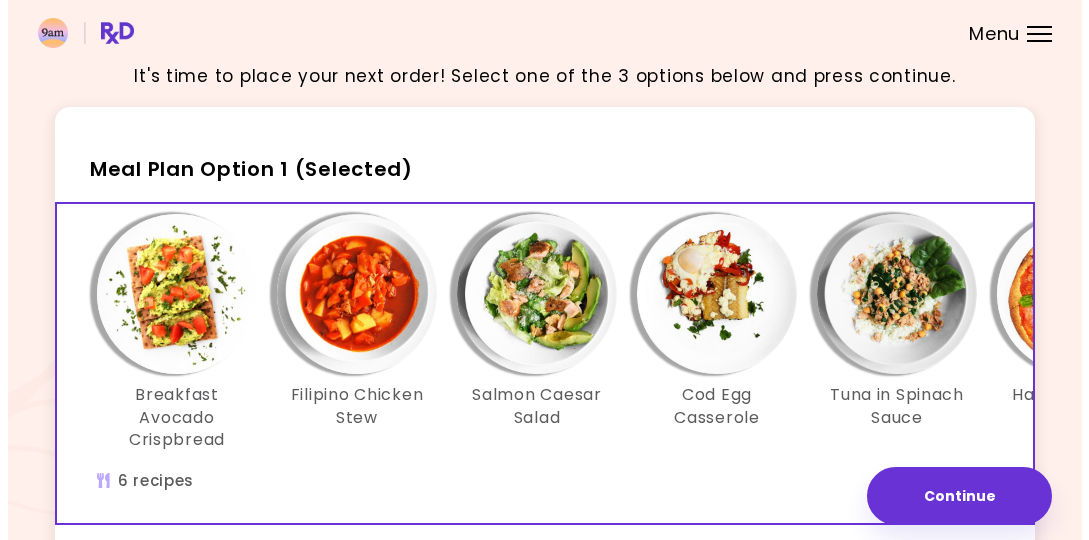 scroll, scrollTop: 24, scrollLeft: 0, axis: vertical 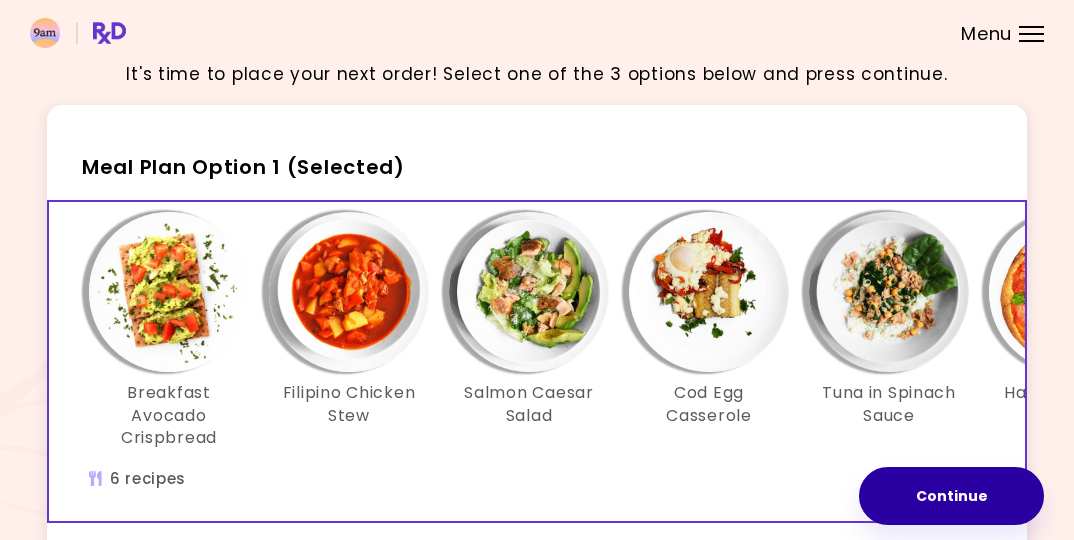 click on "Continue" at bounding box center [951, 496] 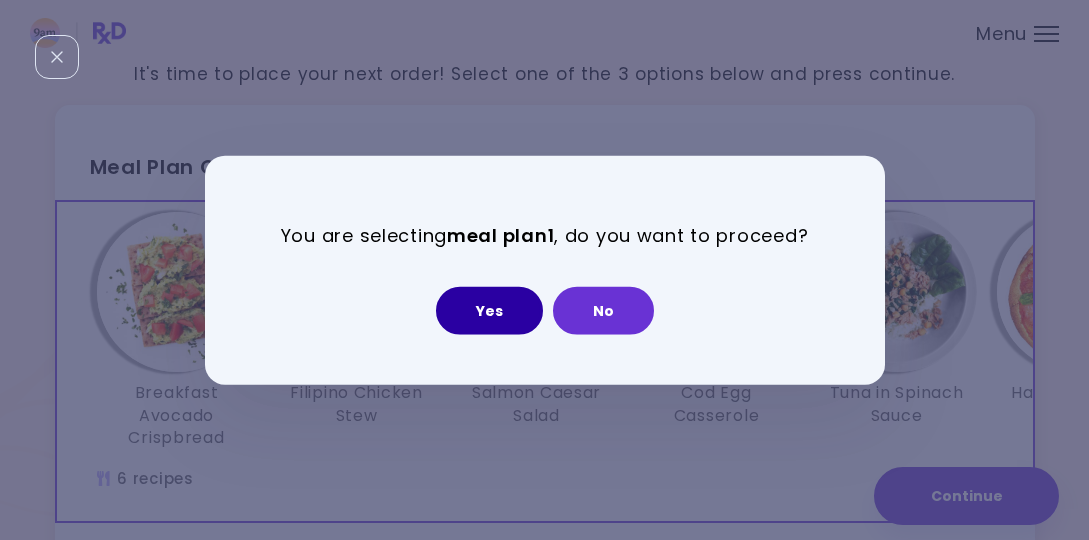 click on "Yes" at bounding box center [489, 310] 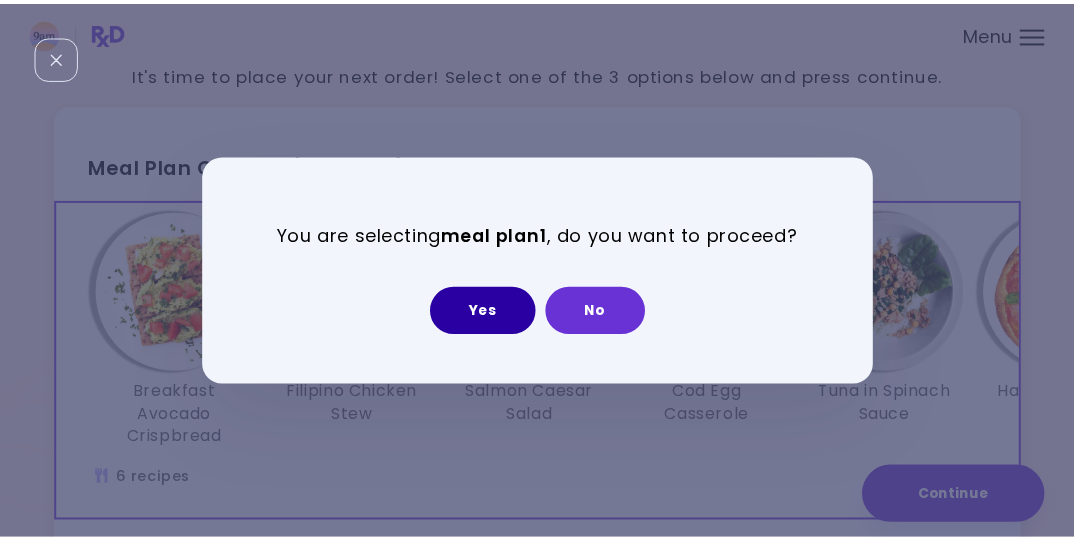 scroll, scrollTop: 0, scrollLeft: 0, axis: both 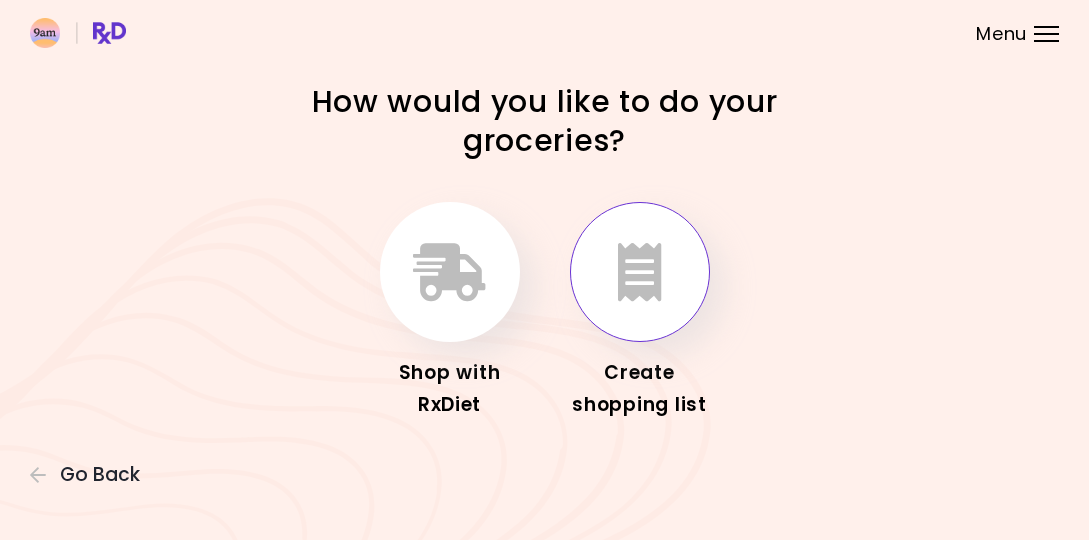 click at bounding box center [640, 272] 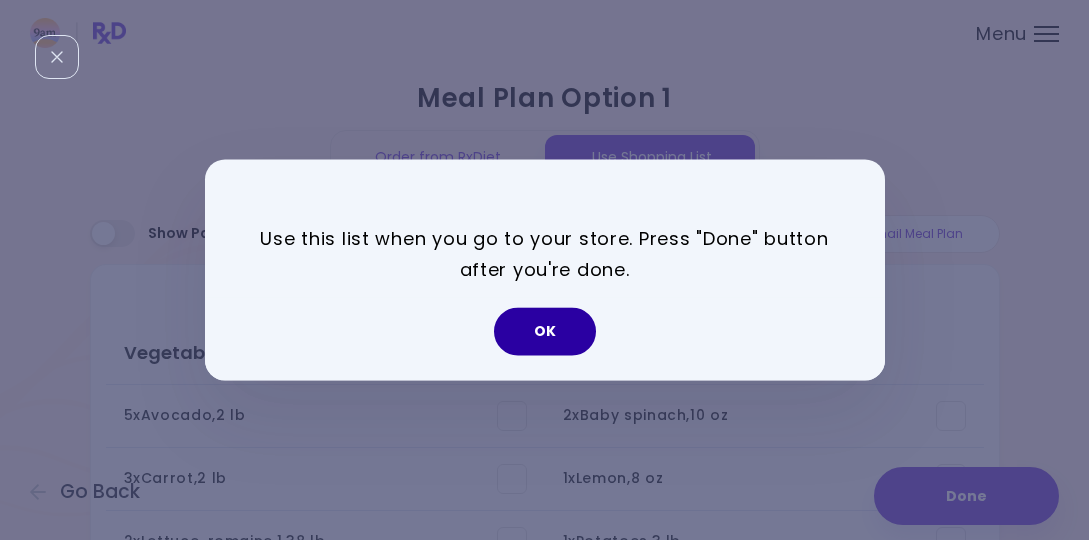 click on "OK" at bounding box center (545, 332) 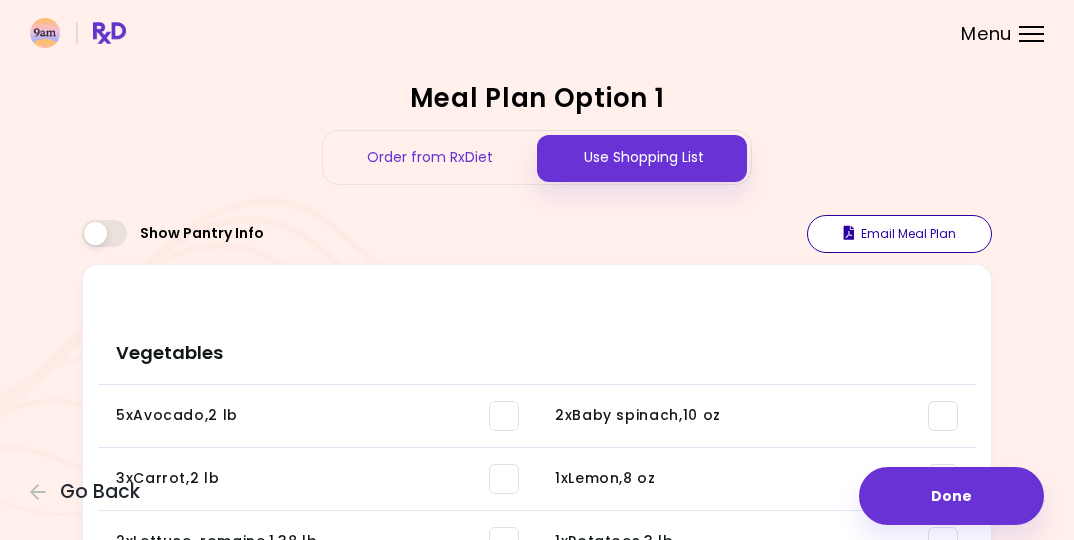 scroll, scrollTop: 0, scrollLeft: 0, axis: both 